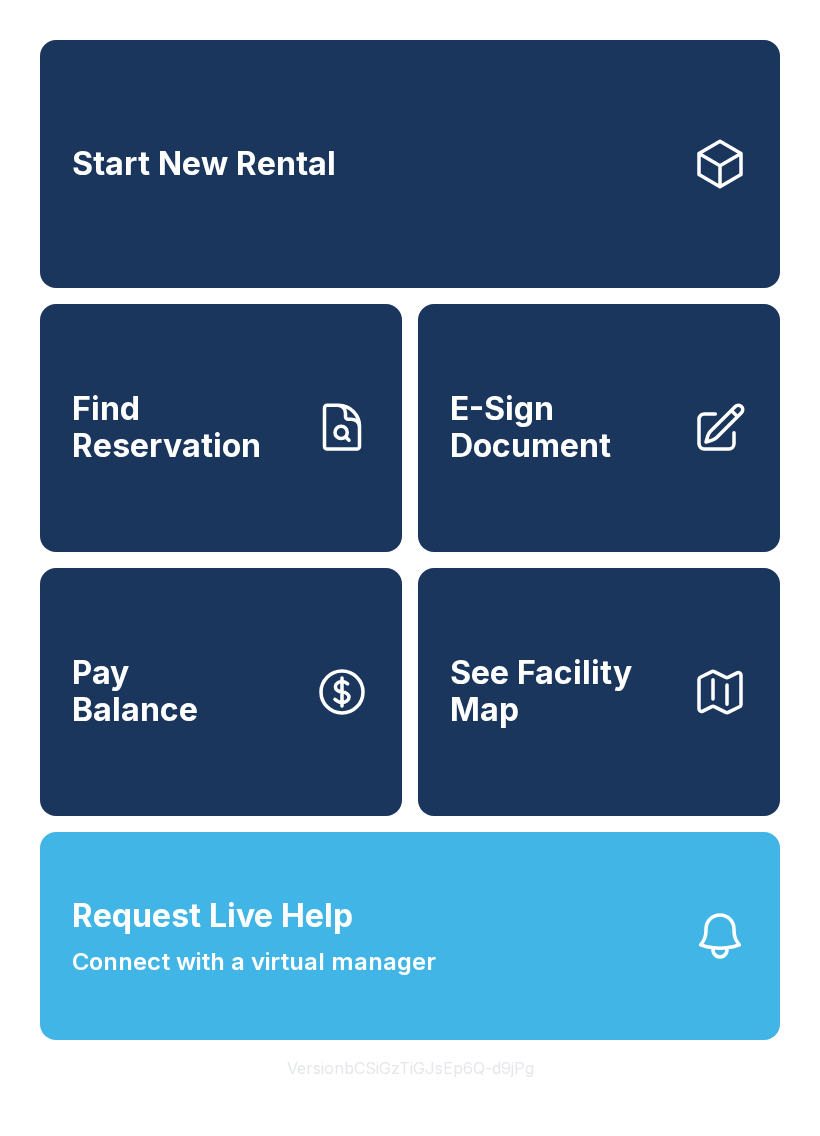 scroll, scrollTop: 0, scrollLeft: 0, axis: both 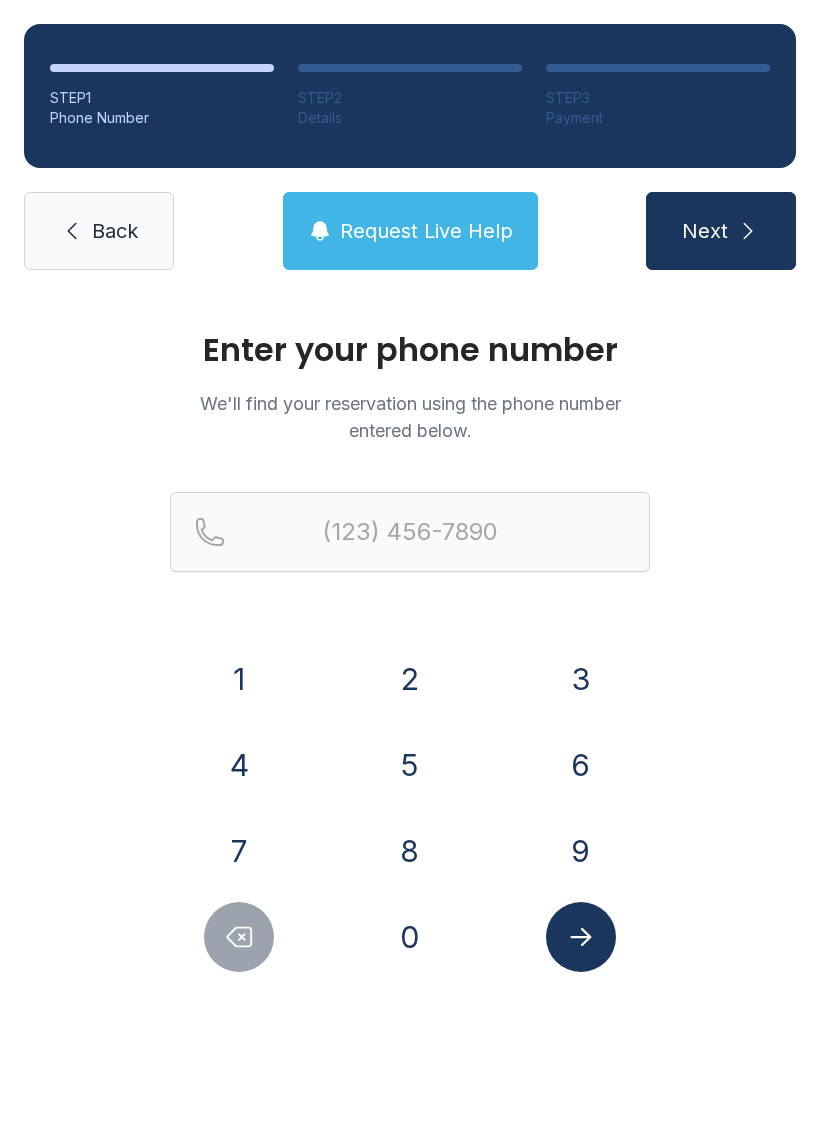 click on "8" at bounding box center (239, 679) 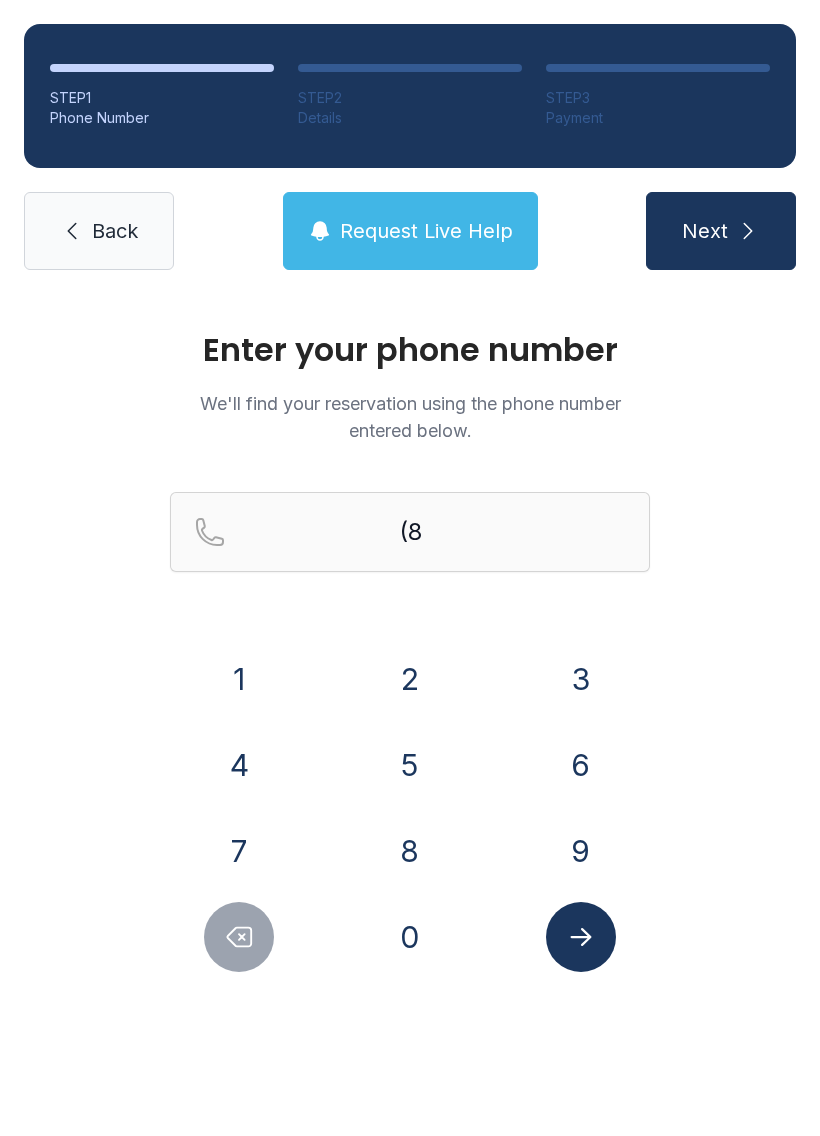 click on "0" at bounding box center (239, 679) 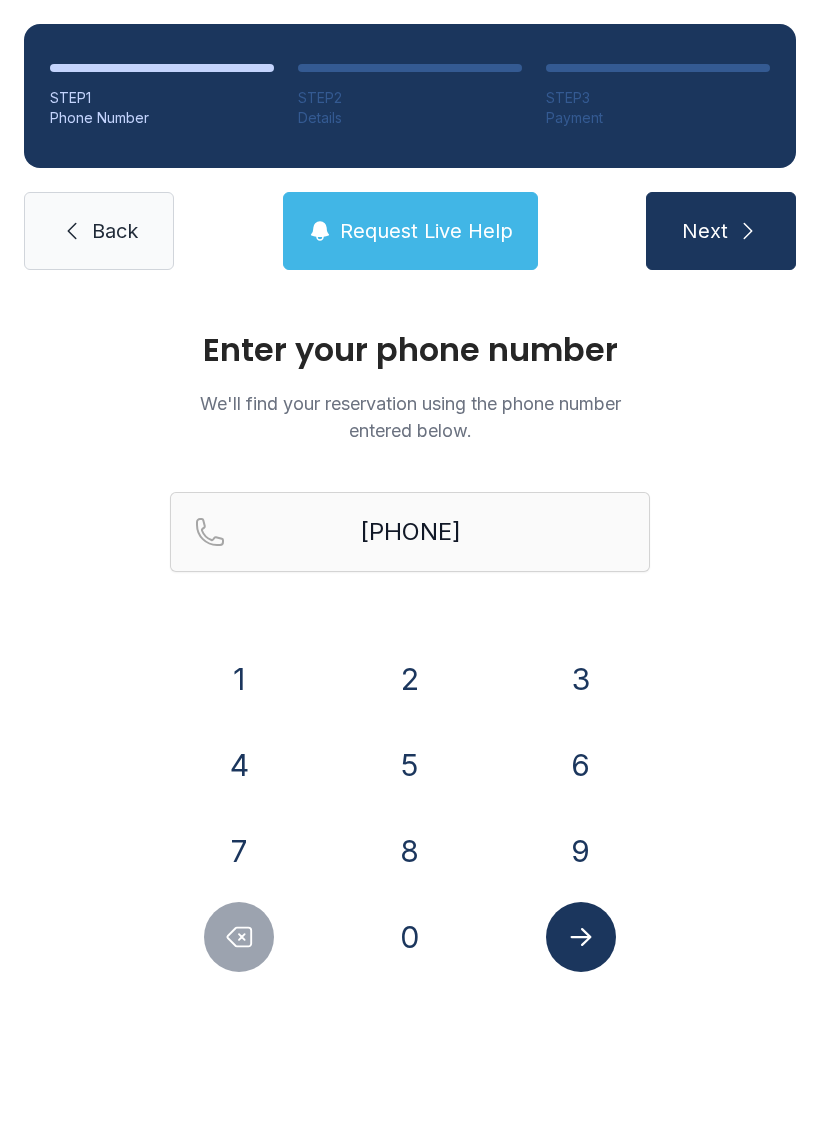 click on "3" at bounding box center [239, 679] 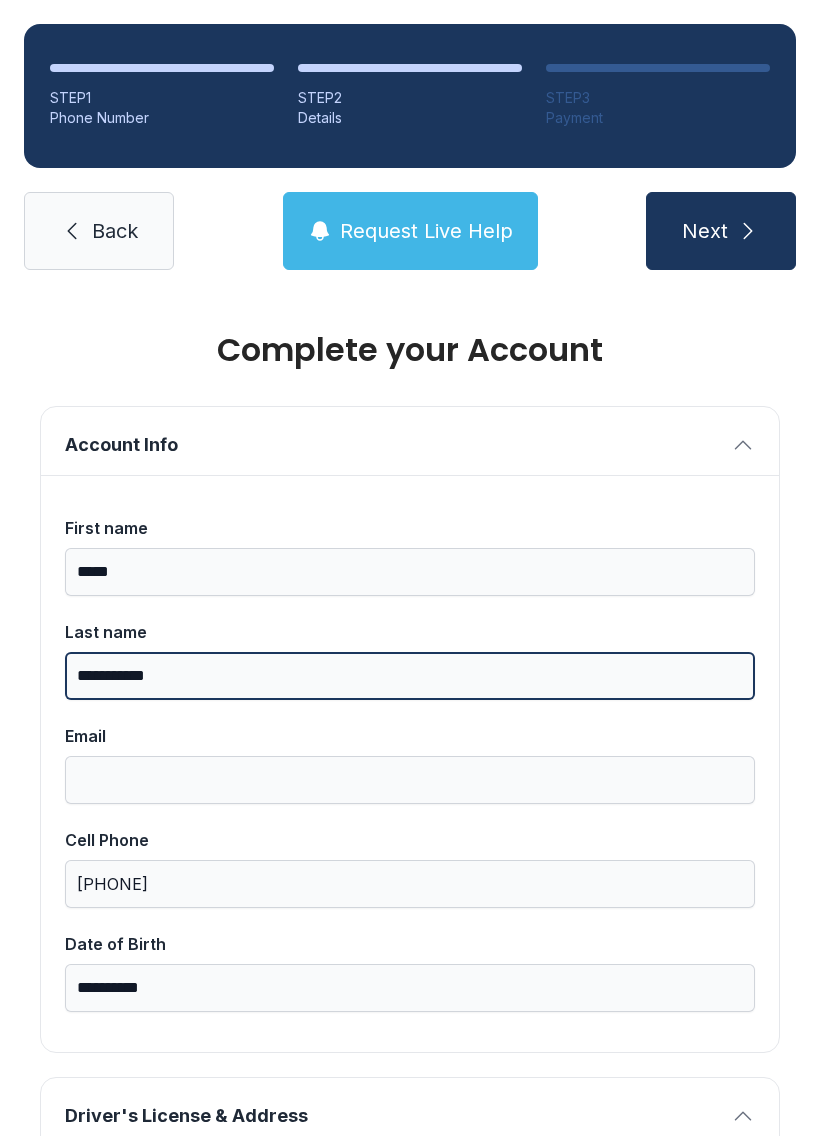 click on "**********" at bounding box center [410, 676] 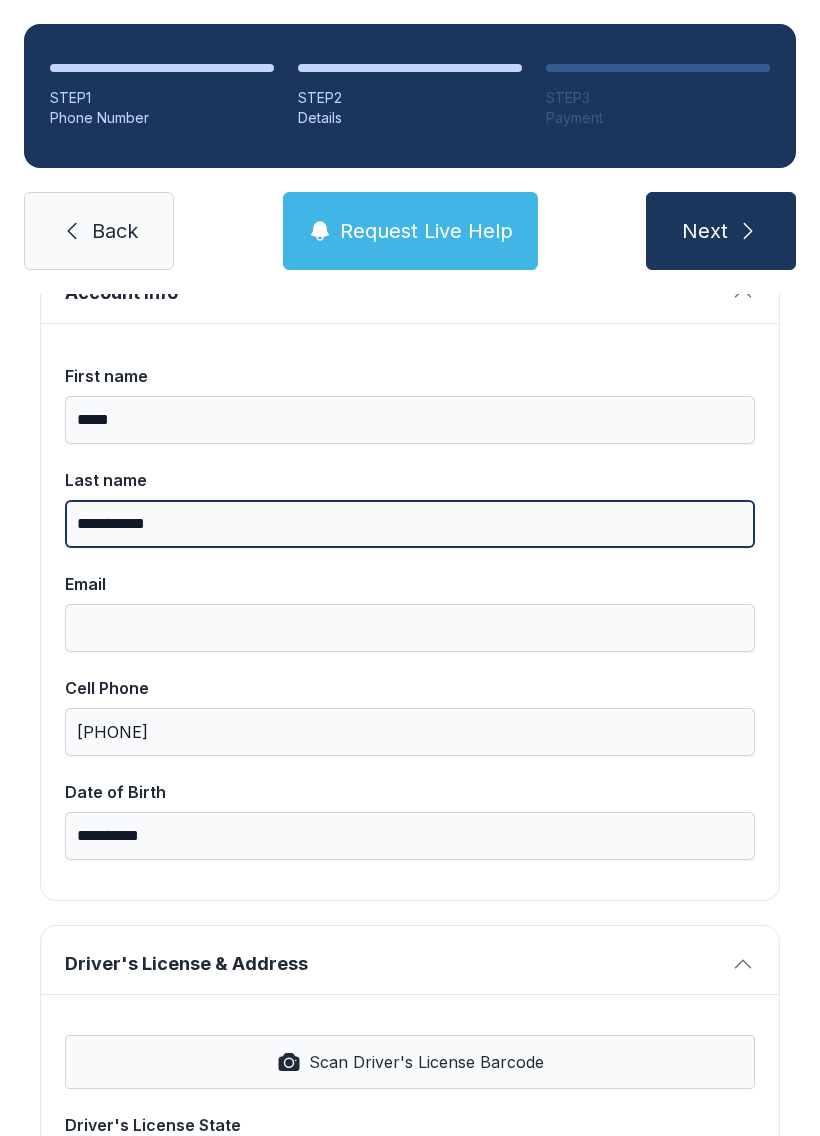 scroll, scrollTop: 151, scrollLeft: 0, axis: vertical 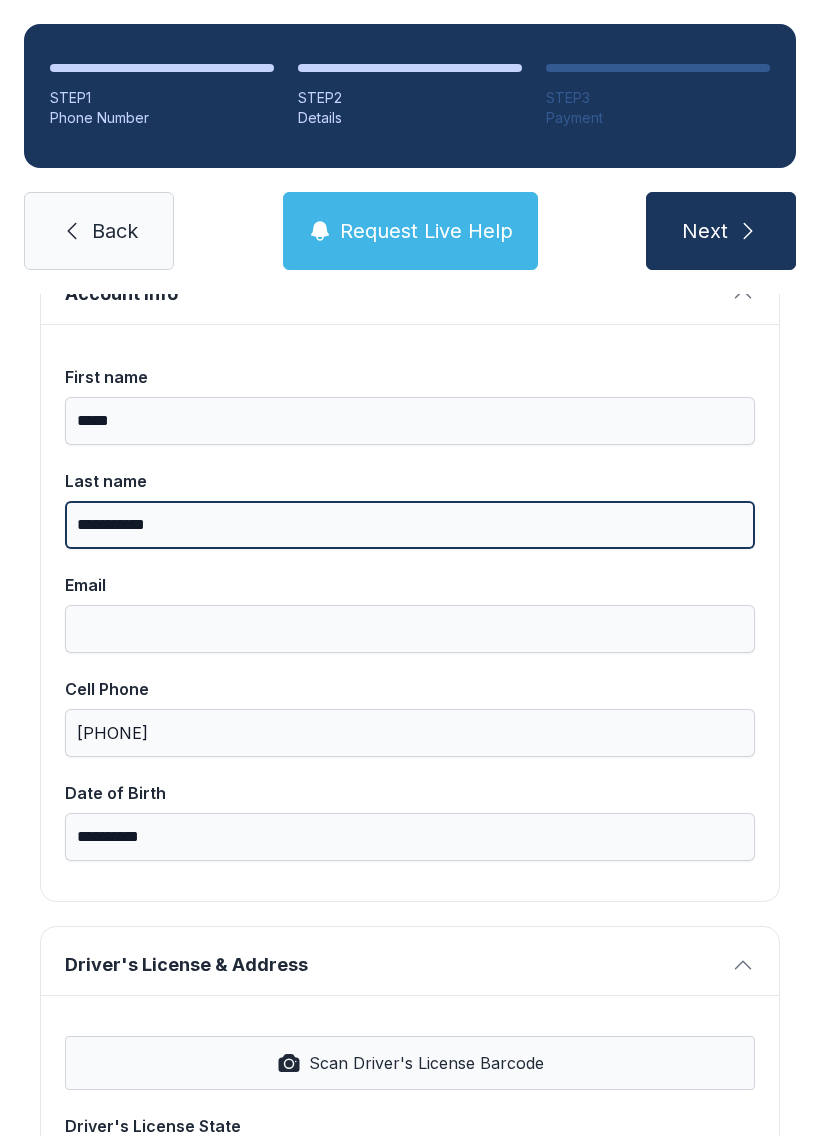 type on "**********" 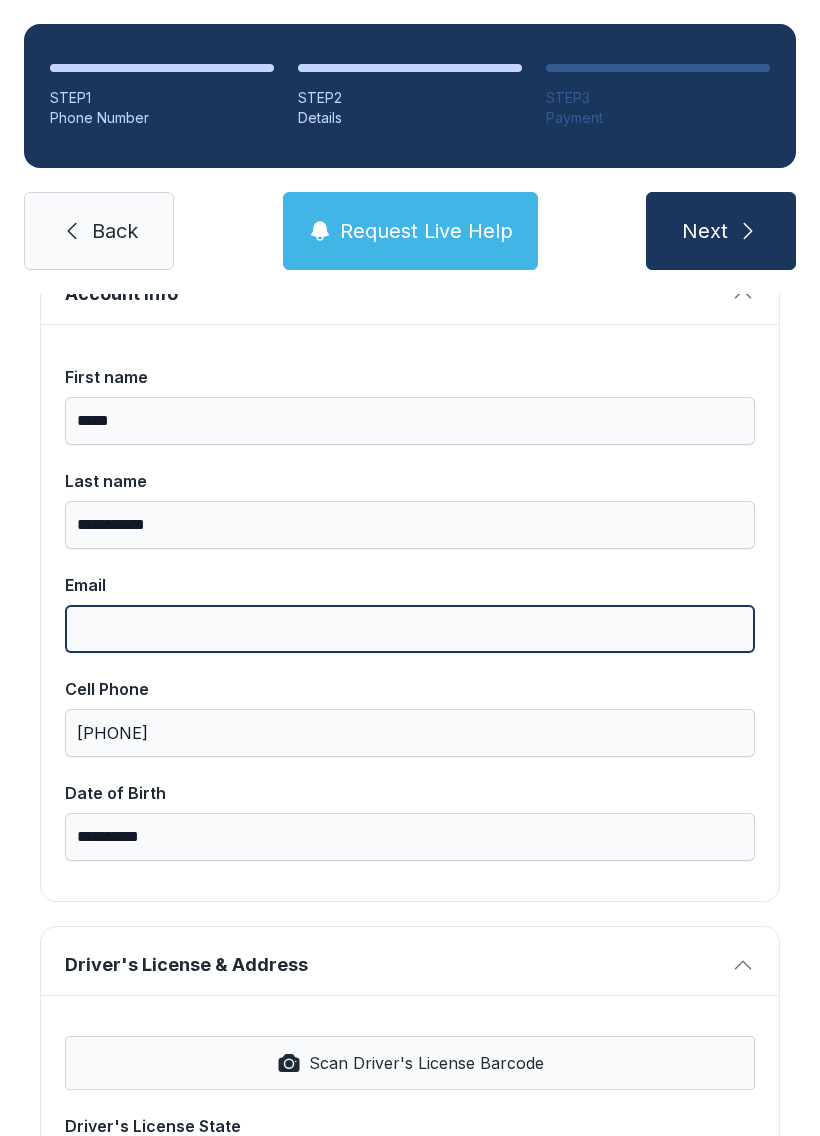 click on "Email" at bounding box center [410, 629] 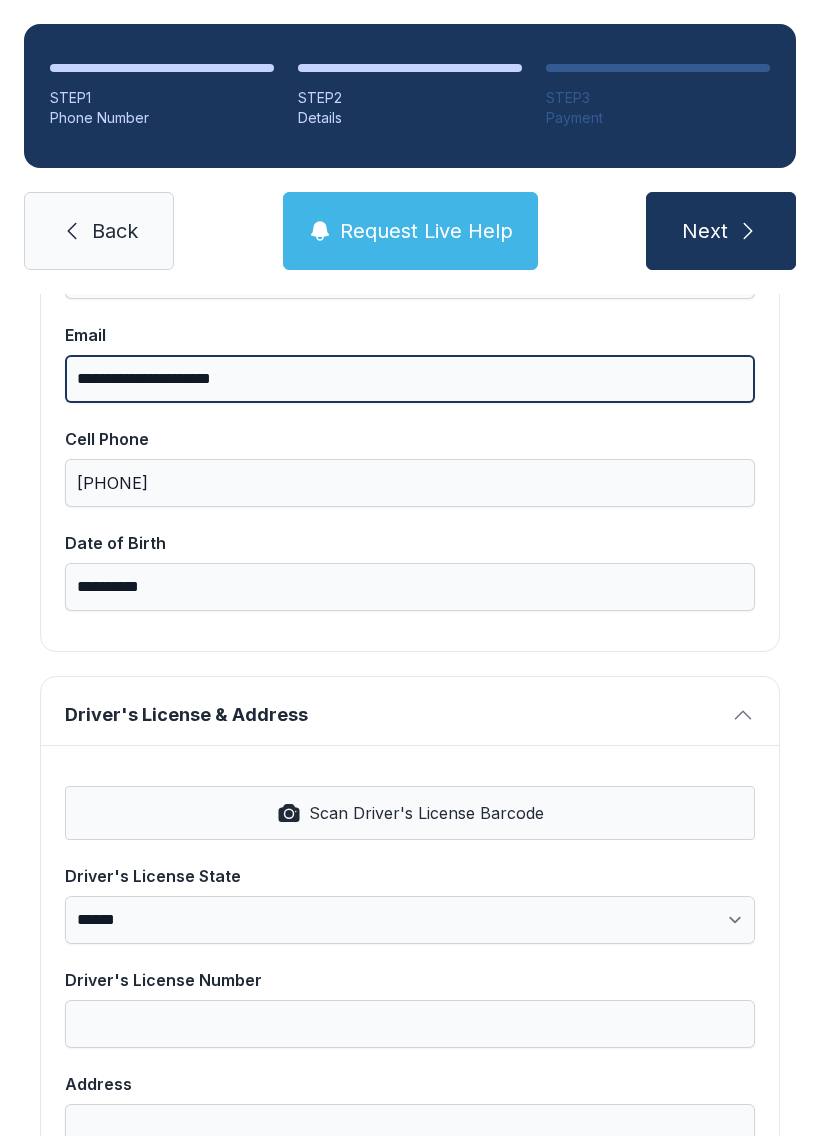 scroll, scrollTop: 415, scrollLeft: 0, axis: vertical 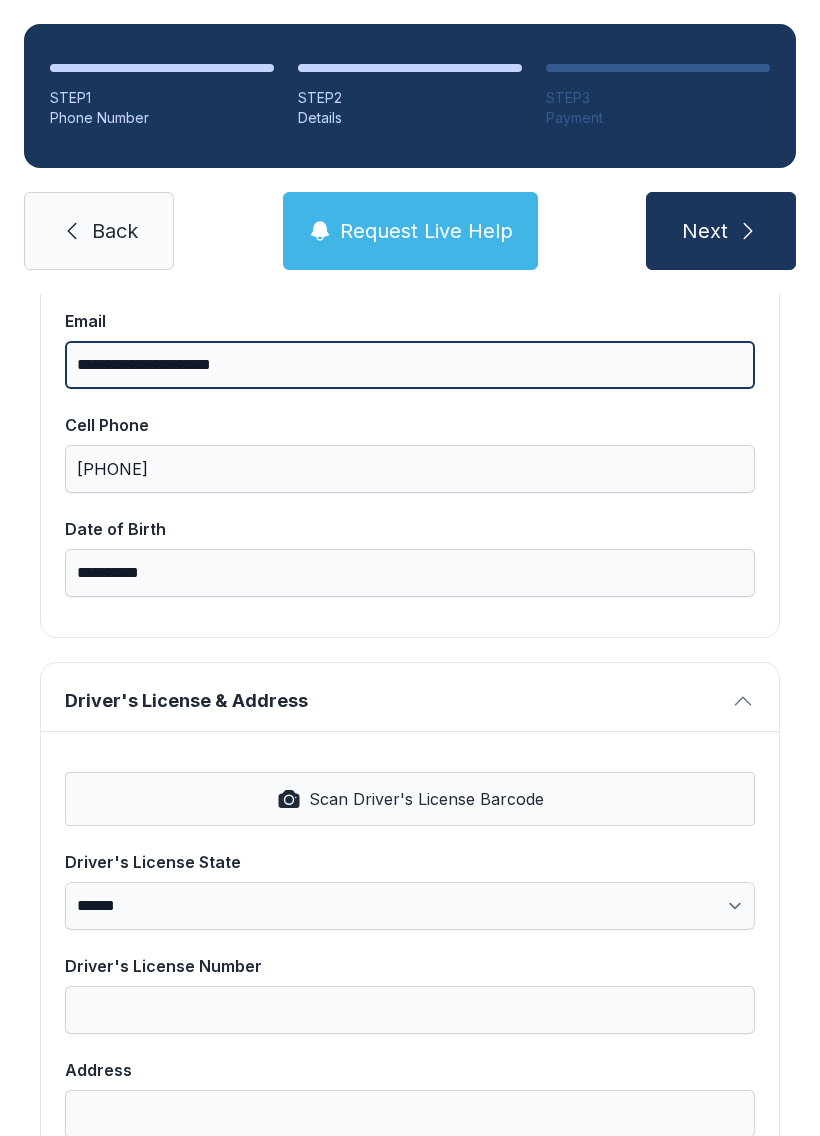 type on "**********" 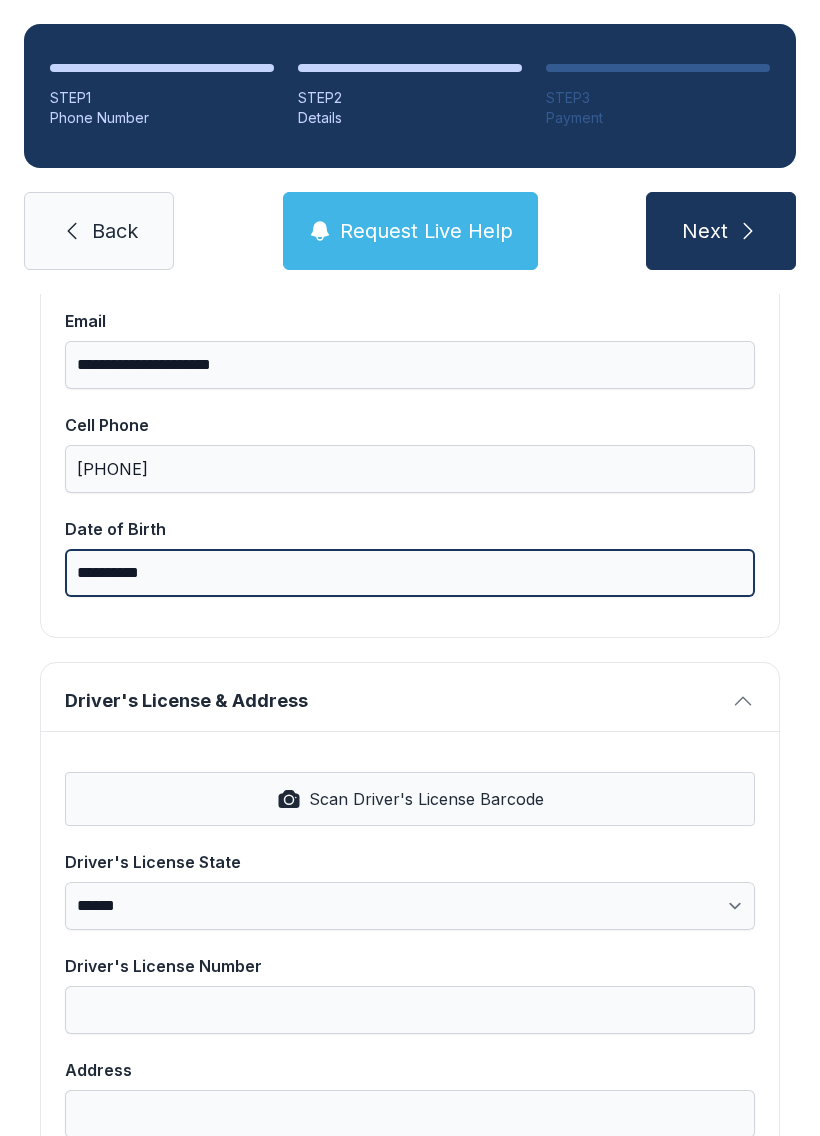 click on "**********" at bounding box center (410, 573) 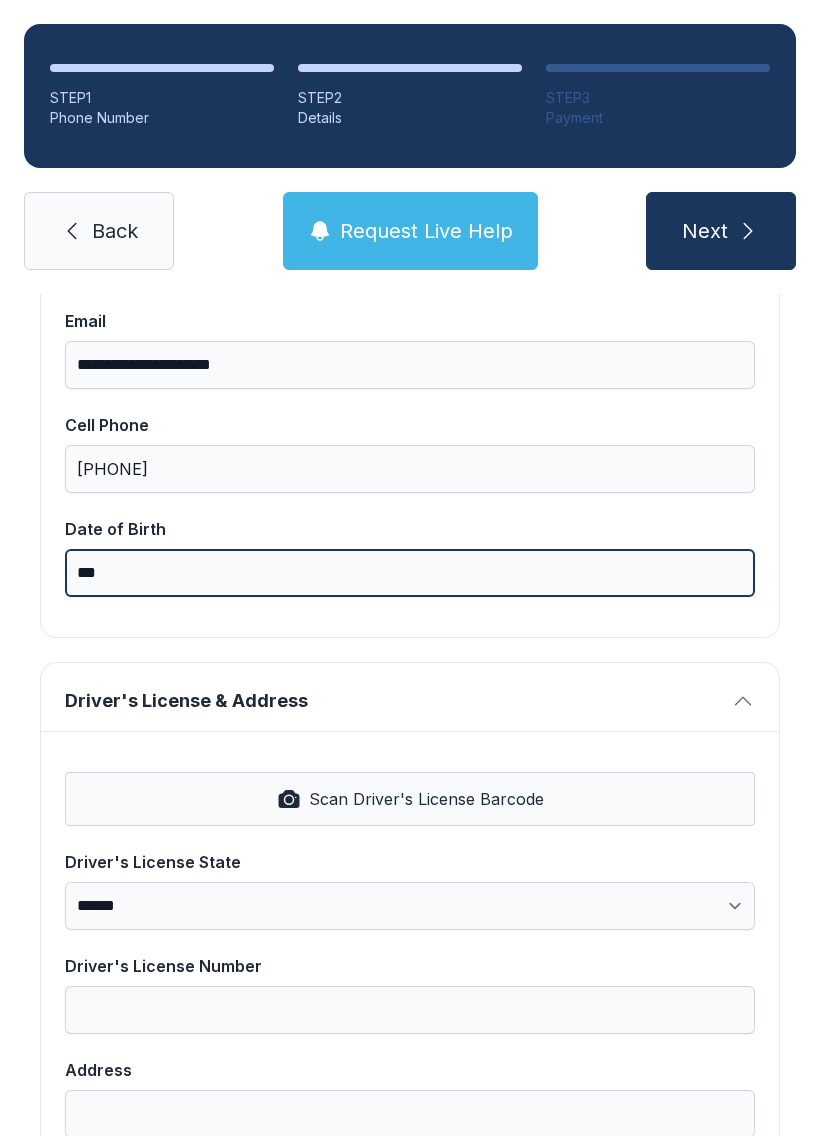 type on "*" 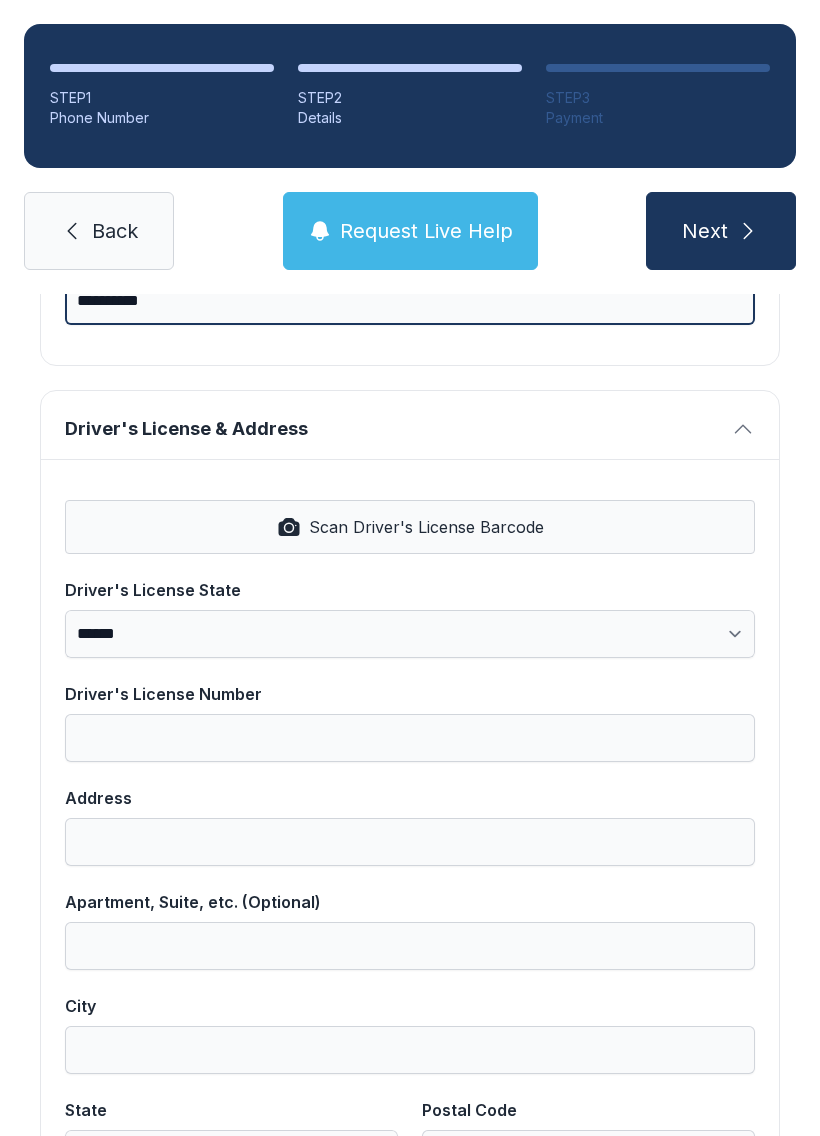 scroll, scrollTop: 689, scrollLeft: 0, axis: vertical 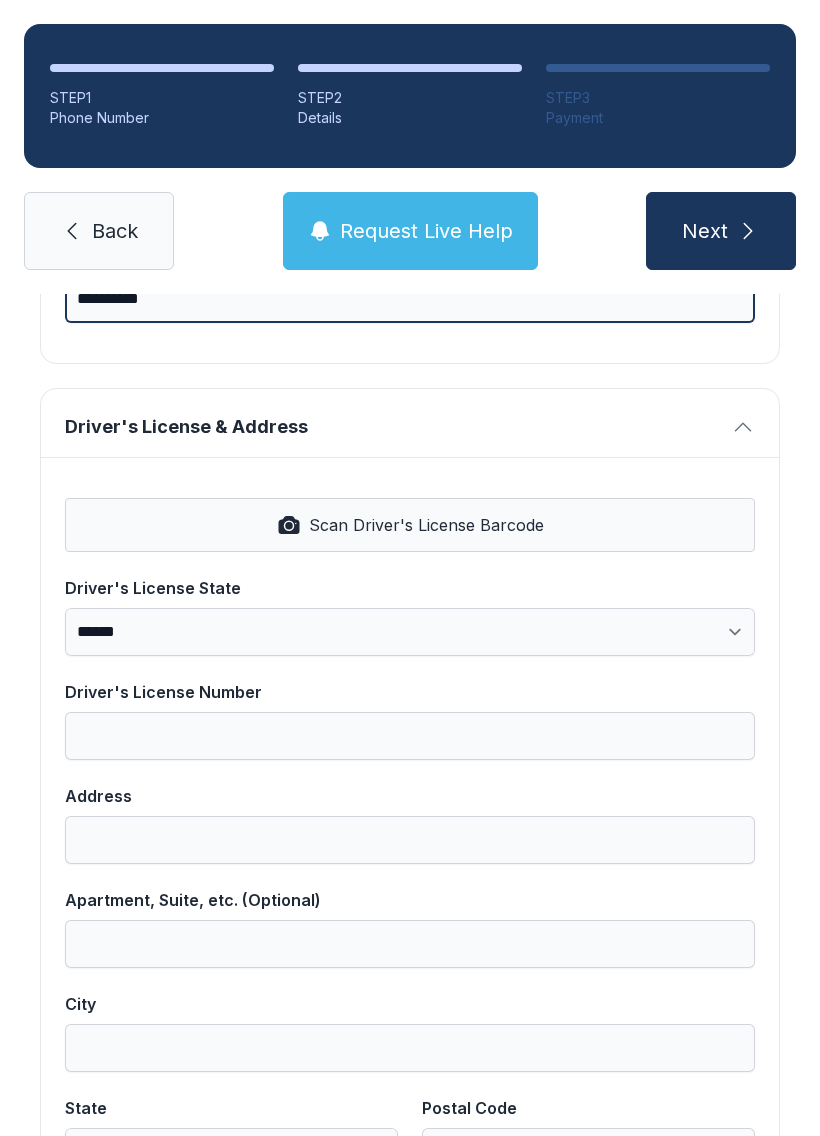 type on "**********" 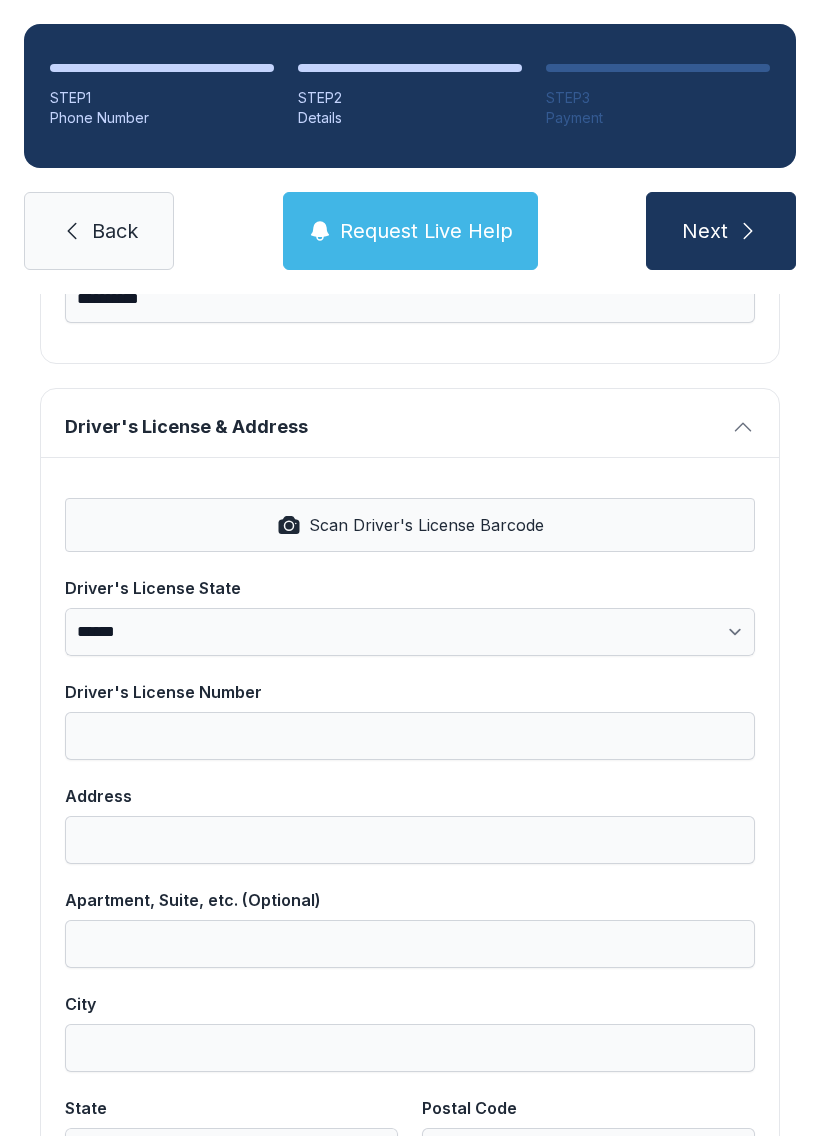 click on "Scan Driver's License Barcode" at bounding box center [426, 525] 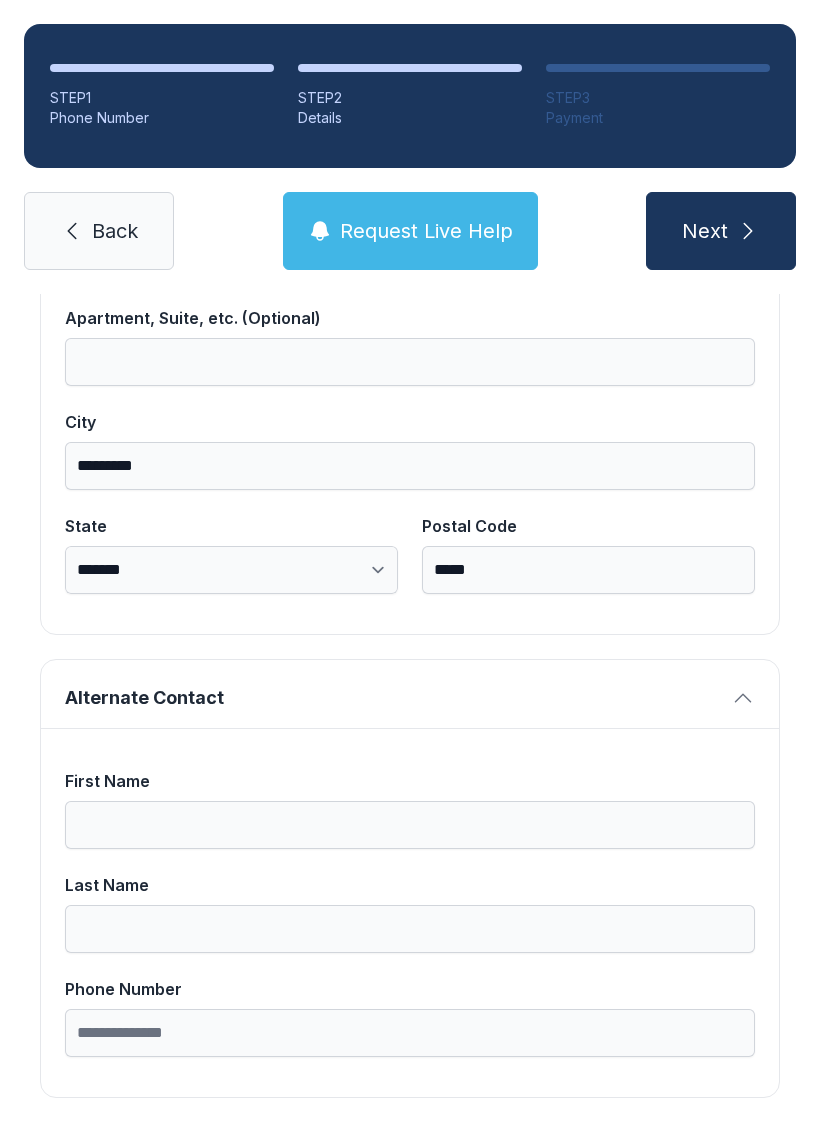 scroll, scrollTop: 1269, scrollLeft: 0, axis: vertical 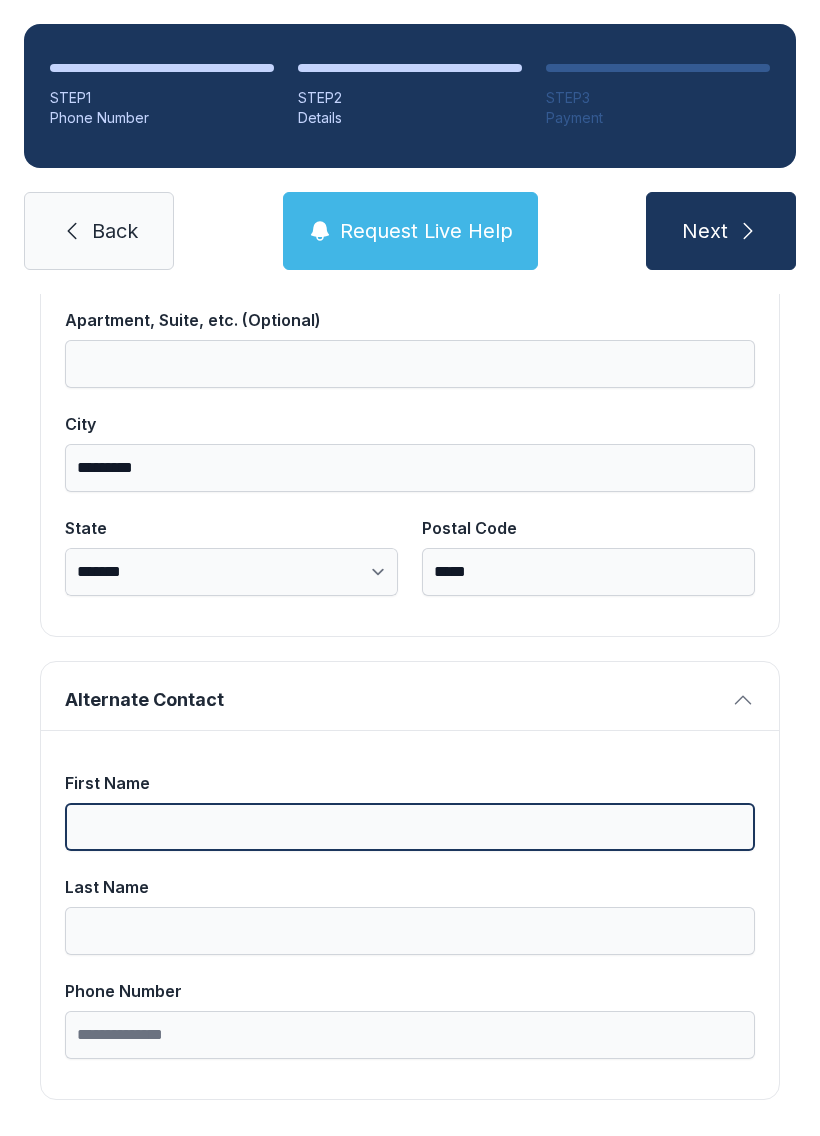 click on "First Name" at bounding box center [410, 827] 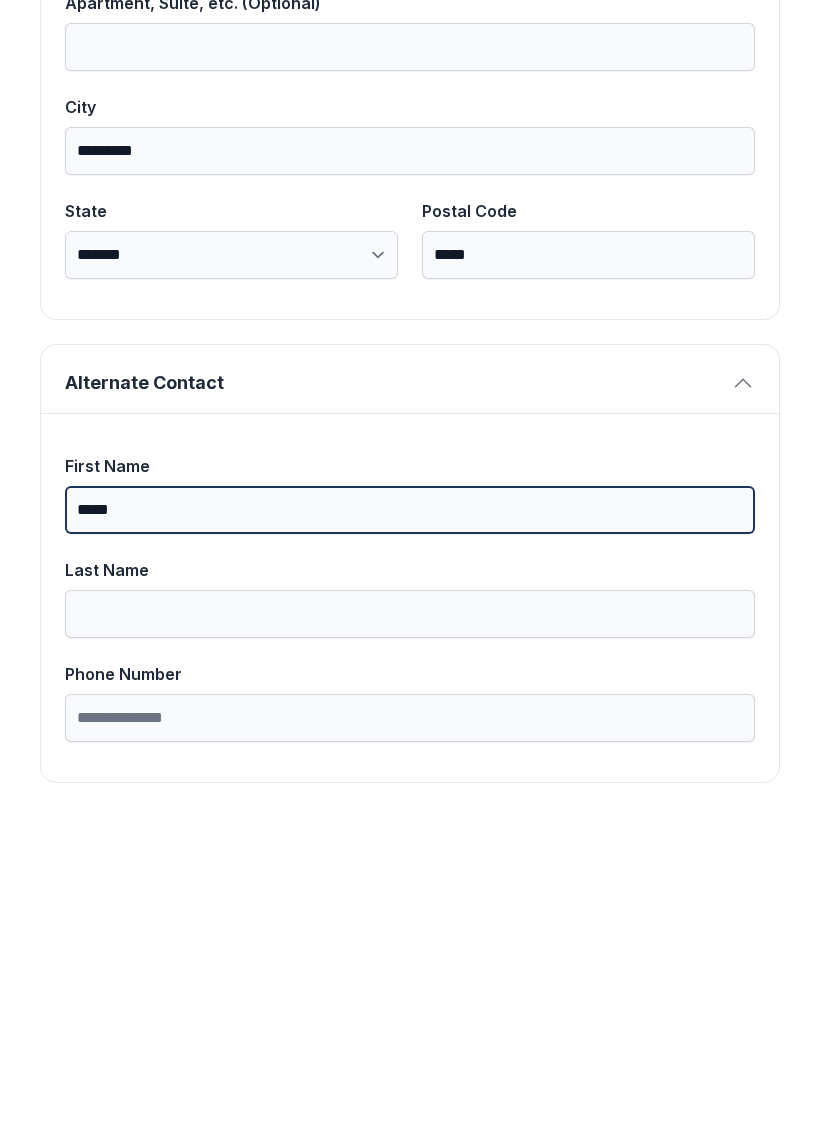type on "*****" 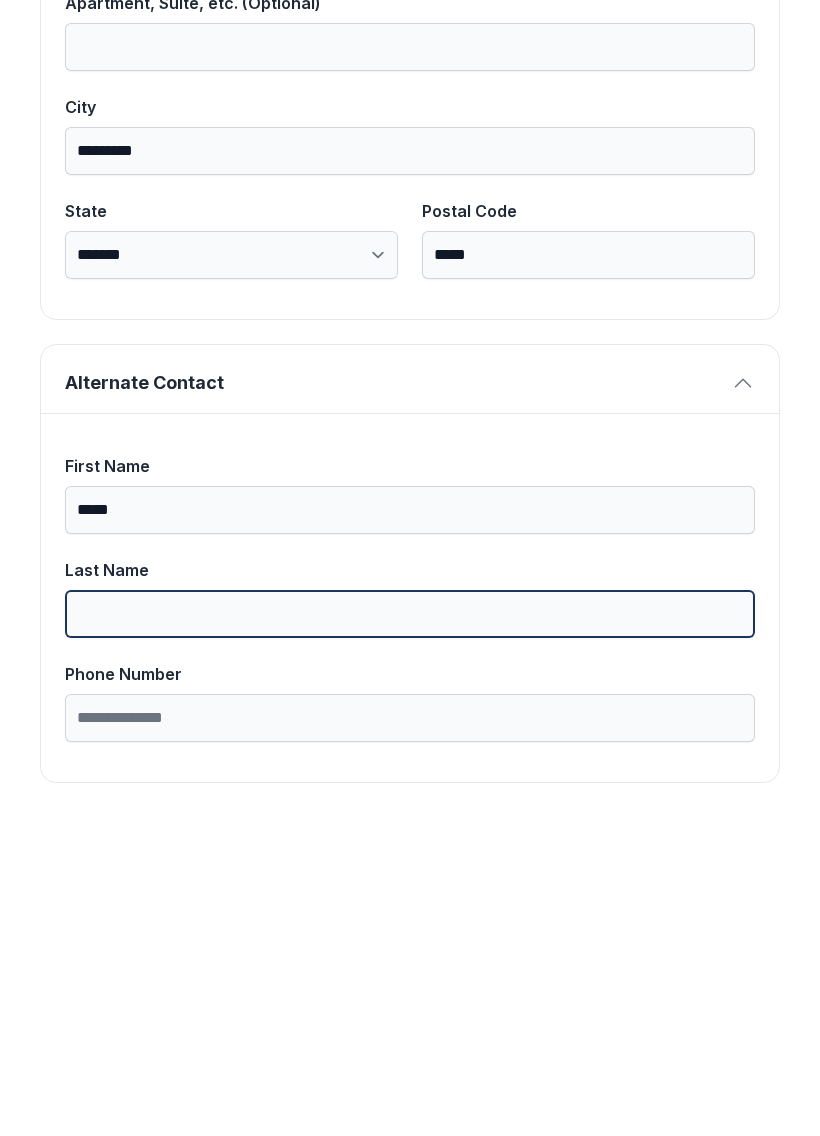 click on "Last Name" at bounding box center (410, 931) 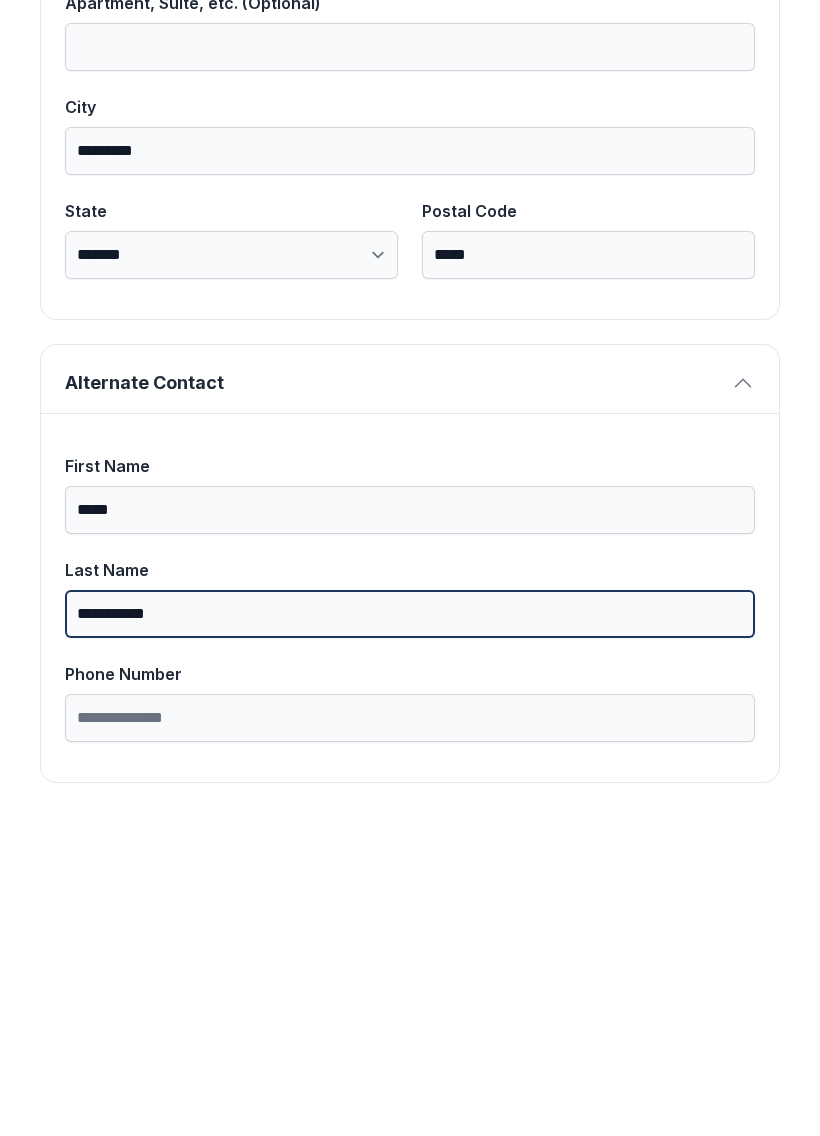 type on "**********" 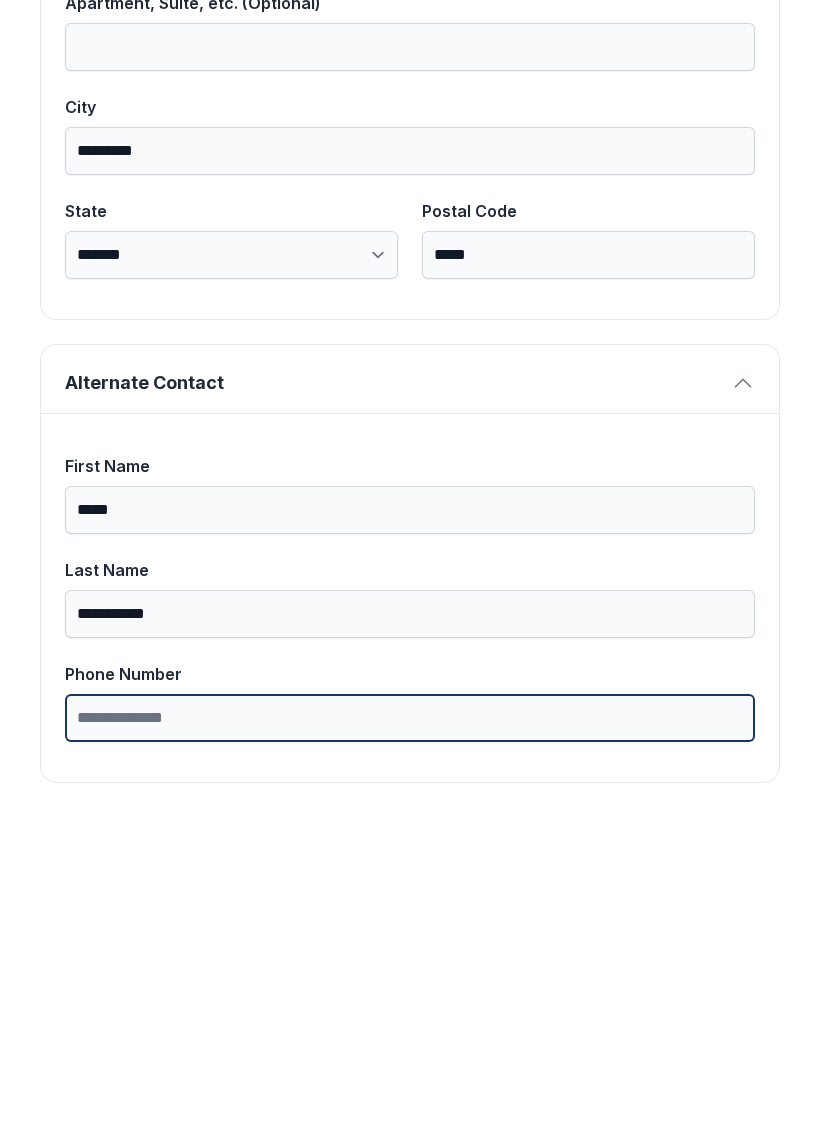 click on "Phone Number" at bounding box center [410, 1035] 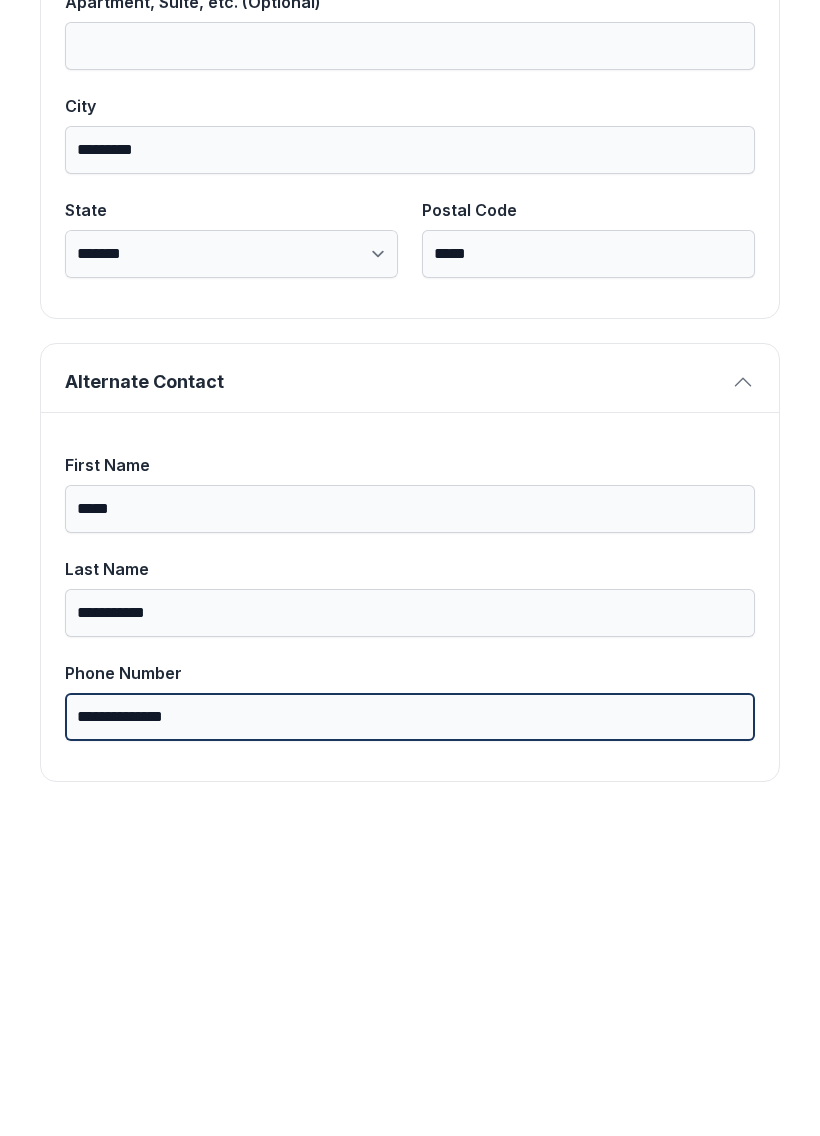 scroll, scrollTop: 1269, scrollLeft: 0, axis: vertical 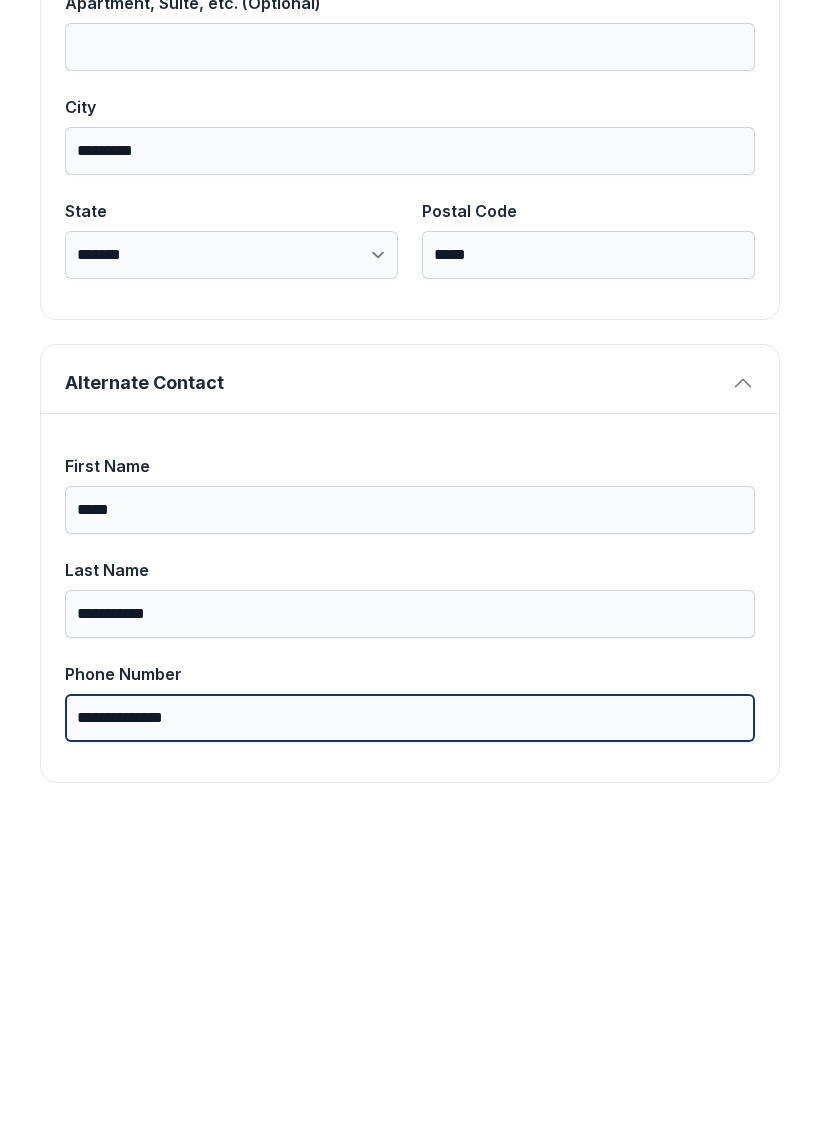 type on "**********" 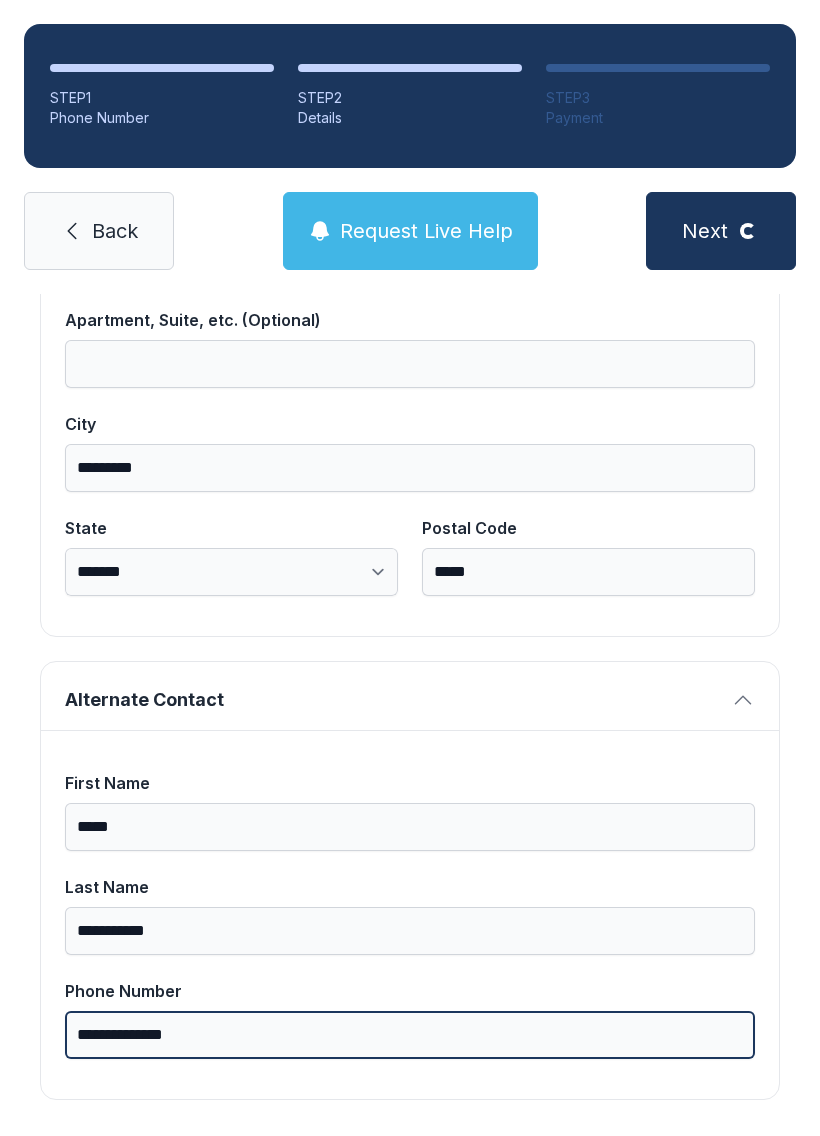 scroll, scrollTop: 0, scrollLeft: 0, axis: both 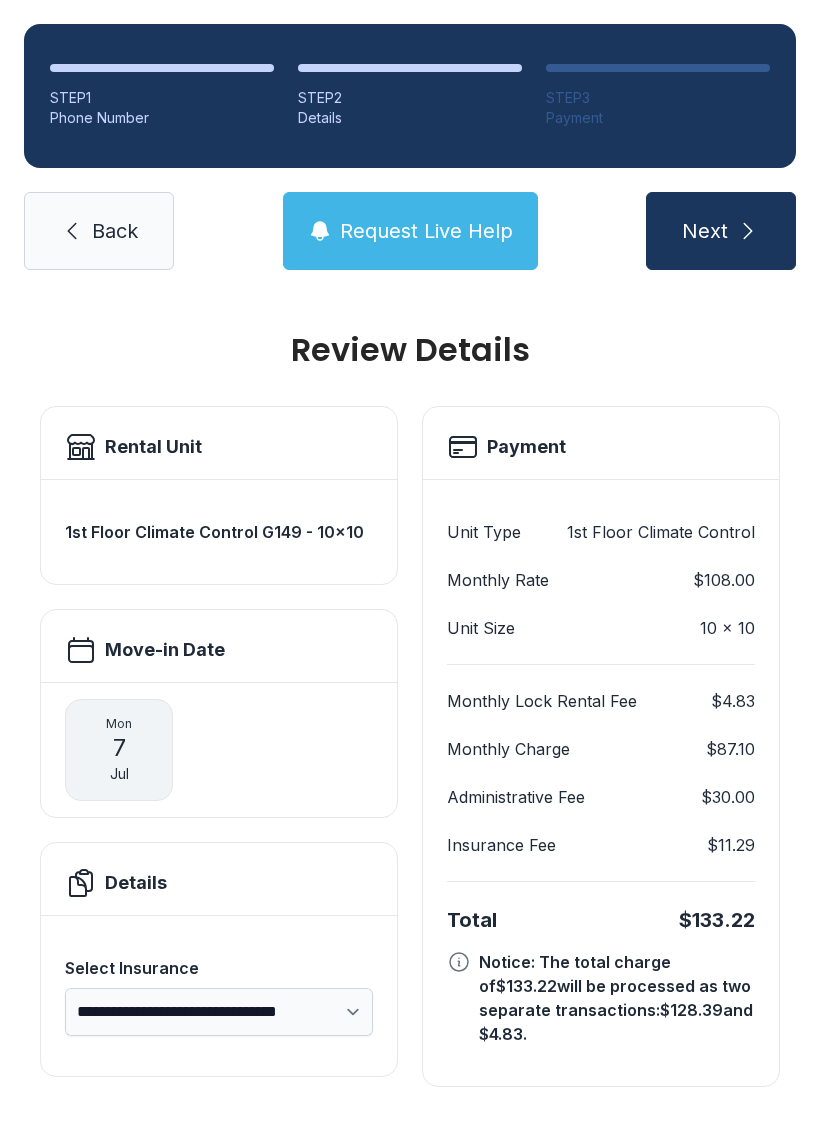 click on "**********" at bounding box center [219, 1012] 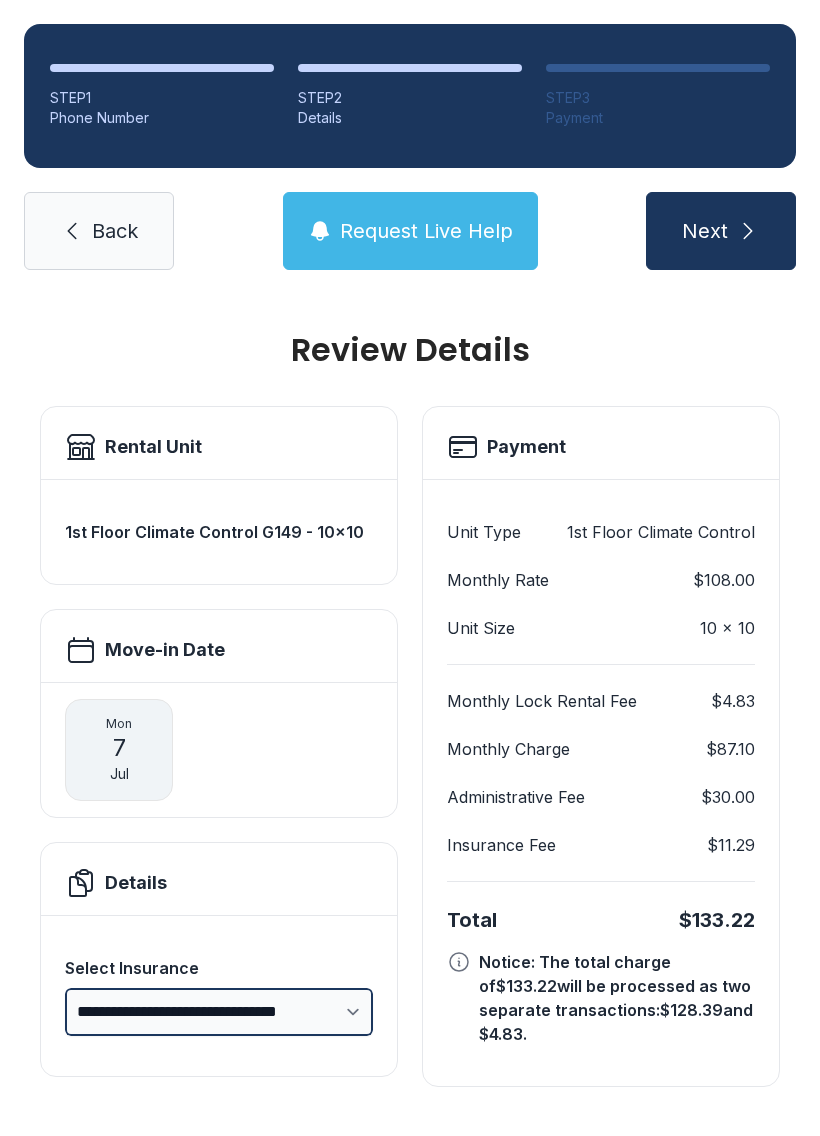 select on "****" 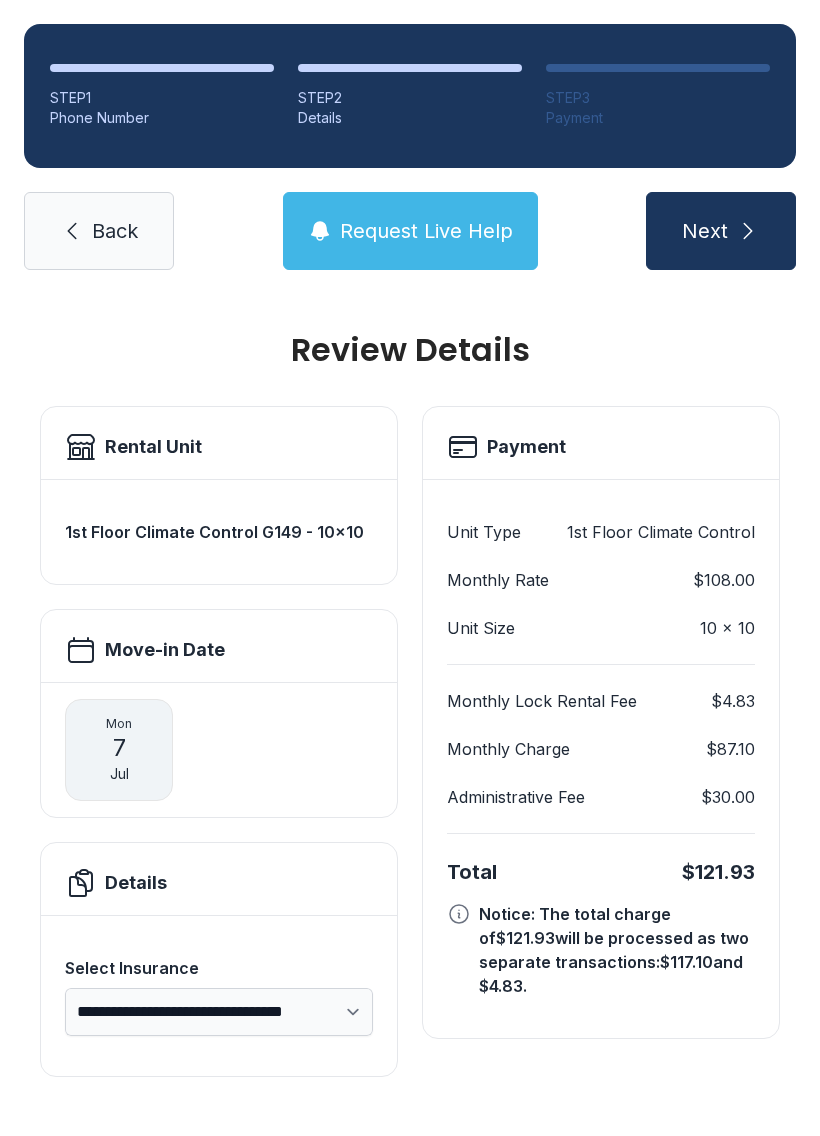 click on "Next" at bounding box center [721, 231] 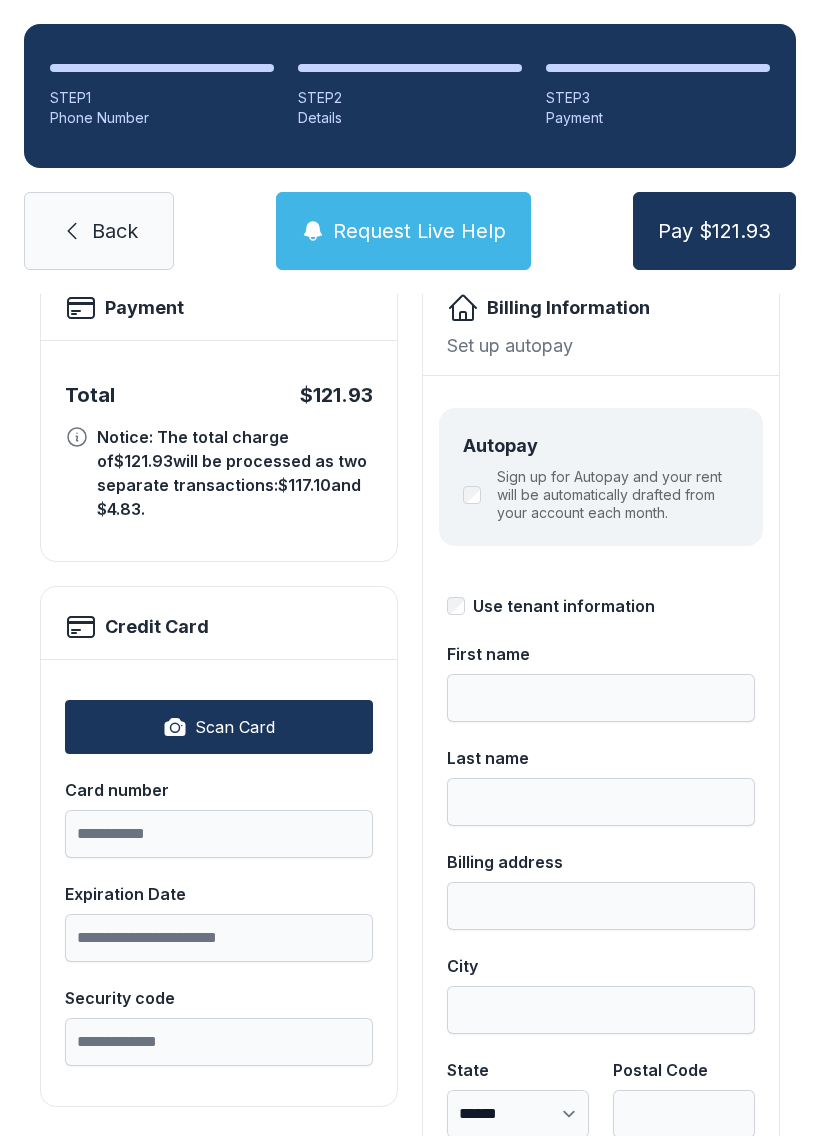 scroll, scrollTop: 148, scrollLeft: 0, axis: vertical 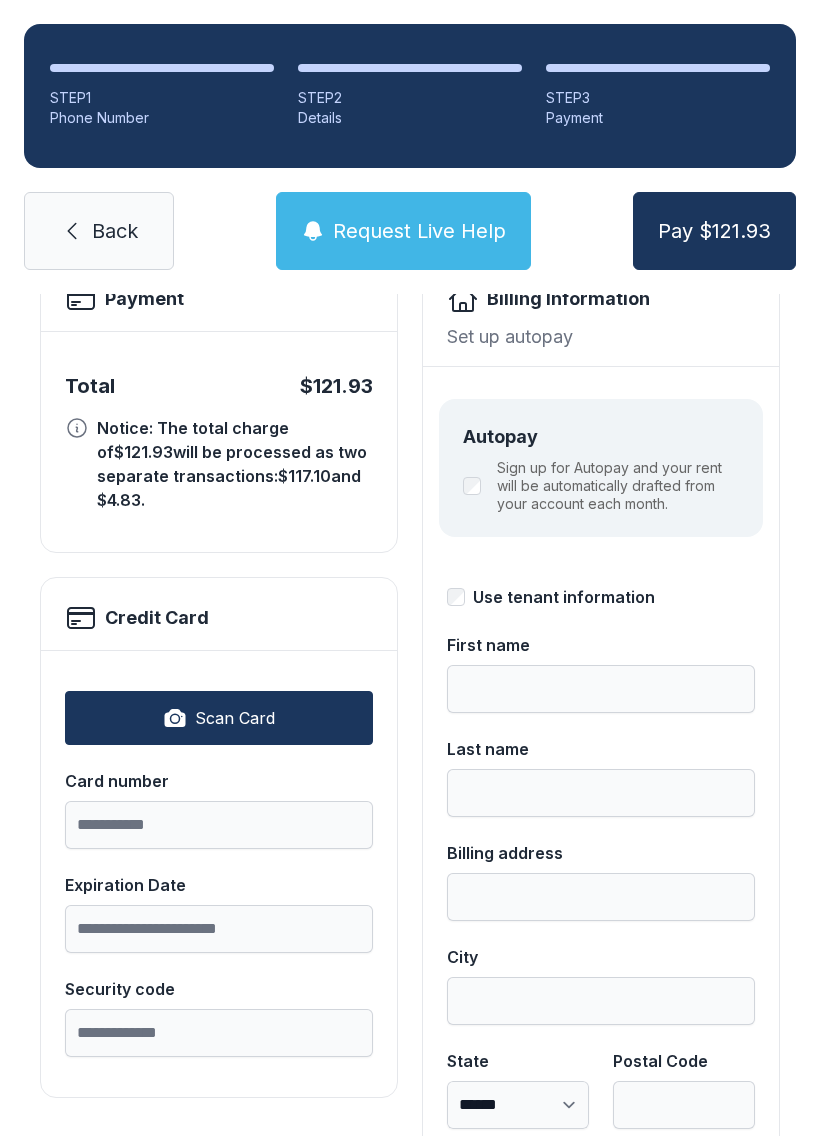 click on "Scan Card" at bounding box center [219, 718] 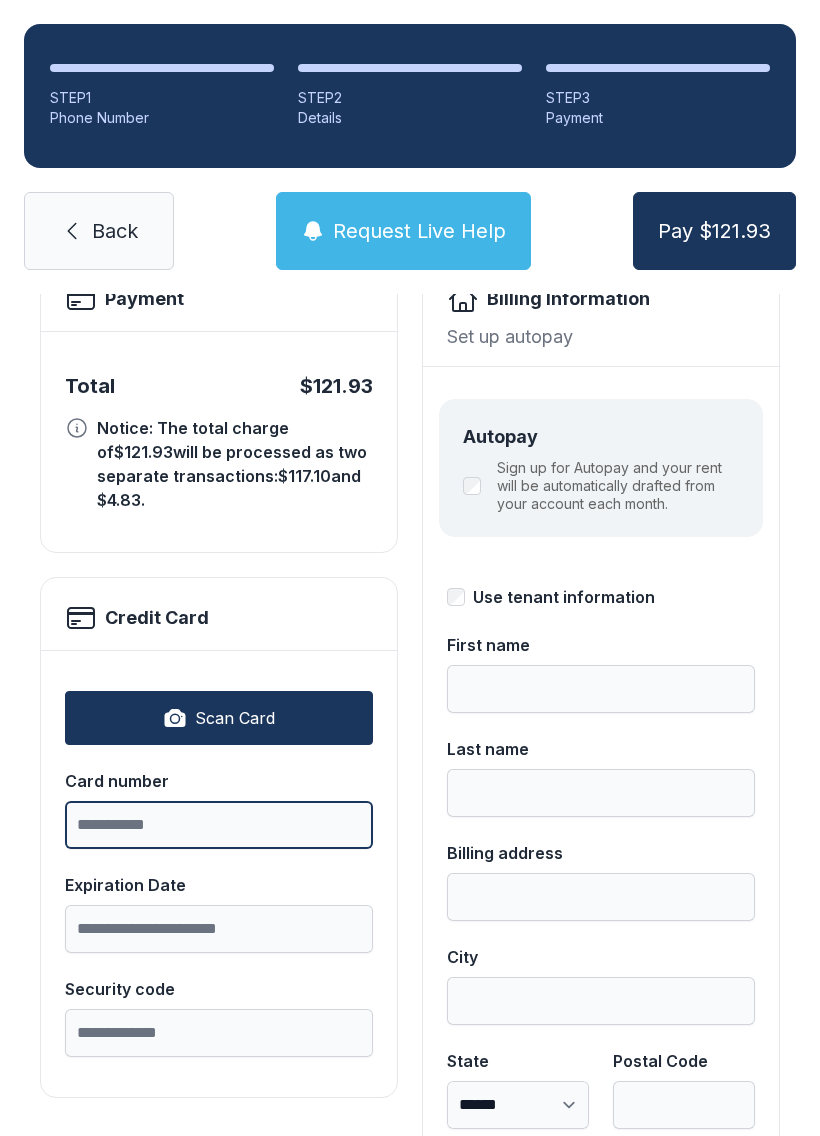click on "Card number" at bounding box center [219, 825] 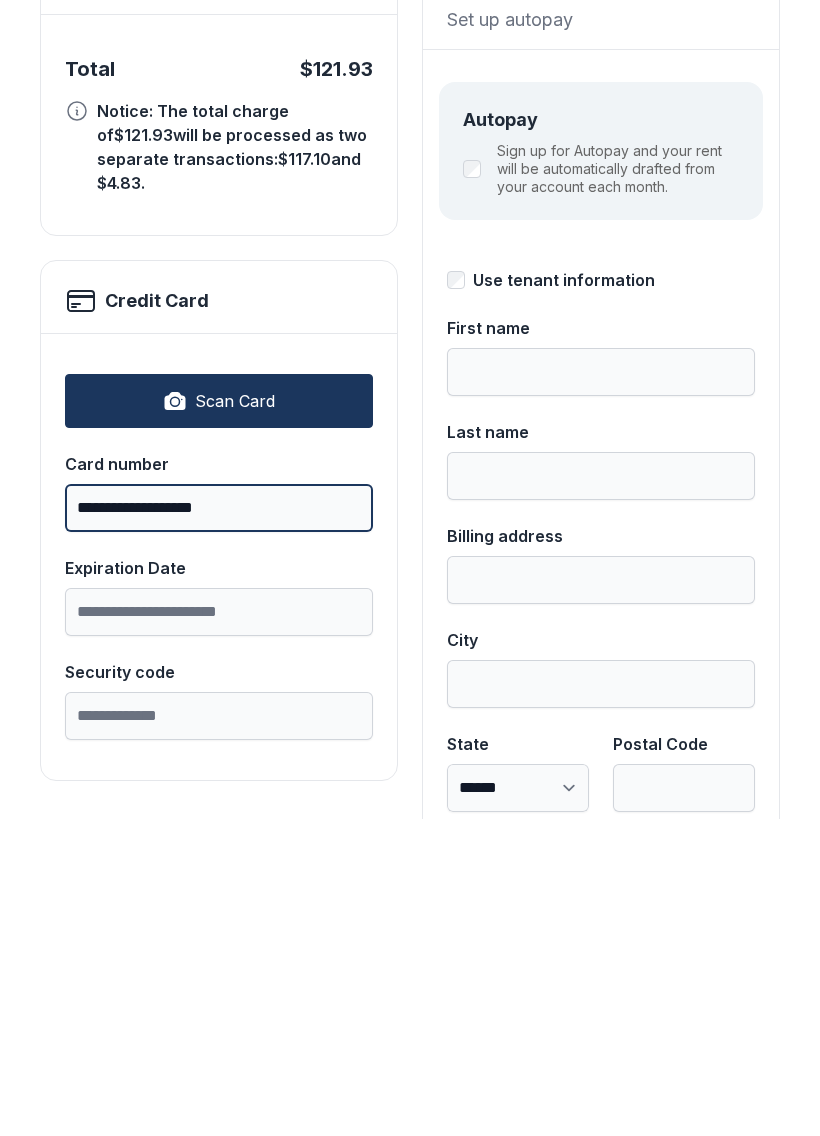 type on "**********" 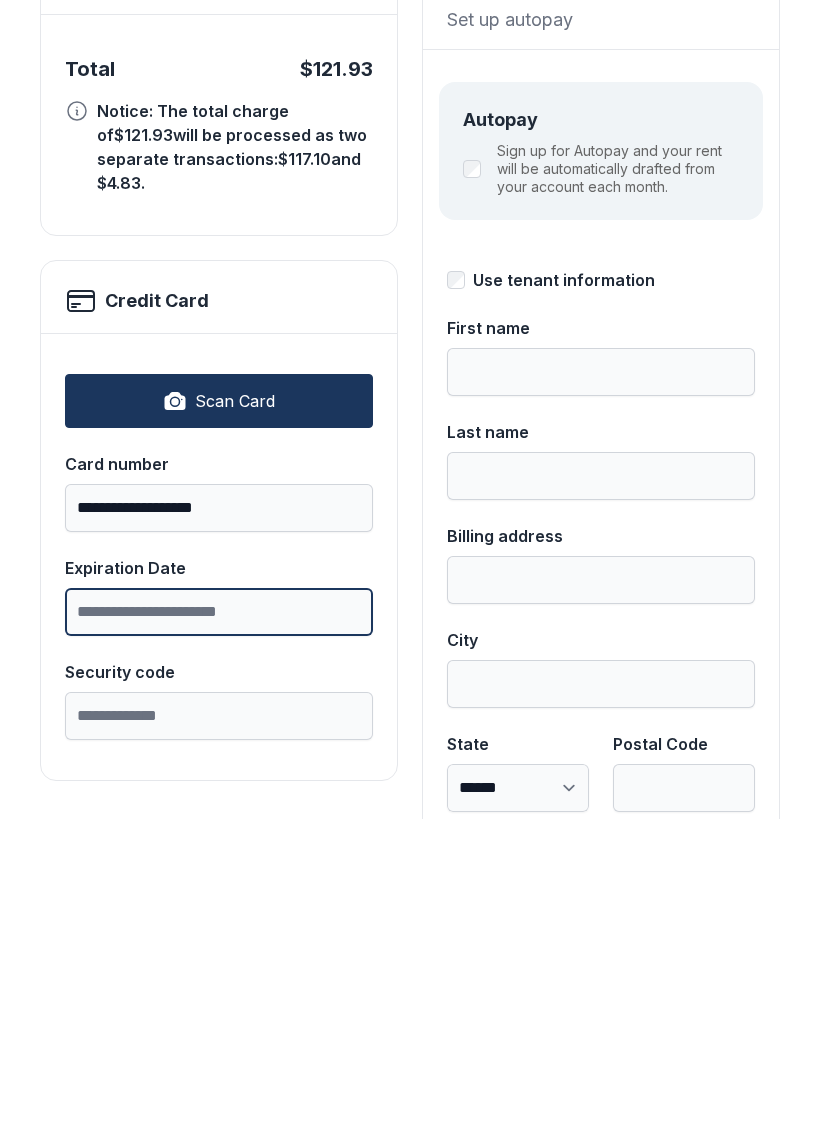 click on "Expiration Date" at bounding box center [219, 929] 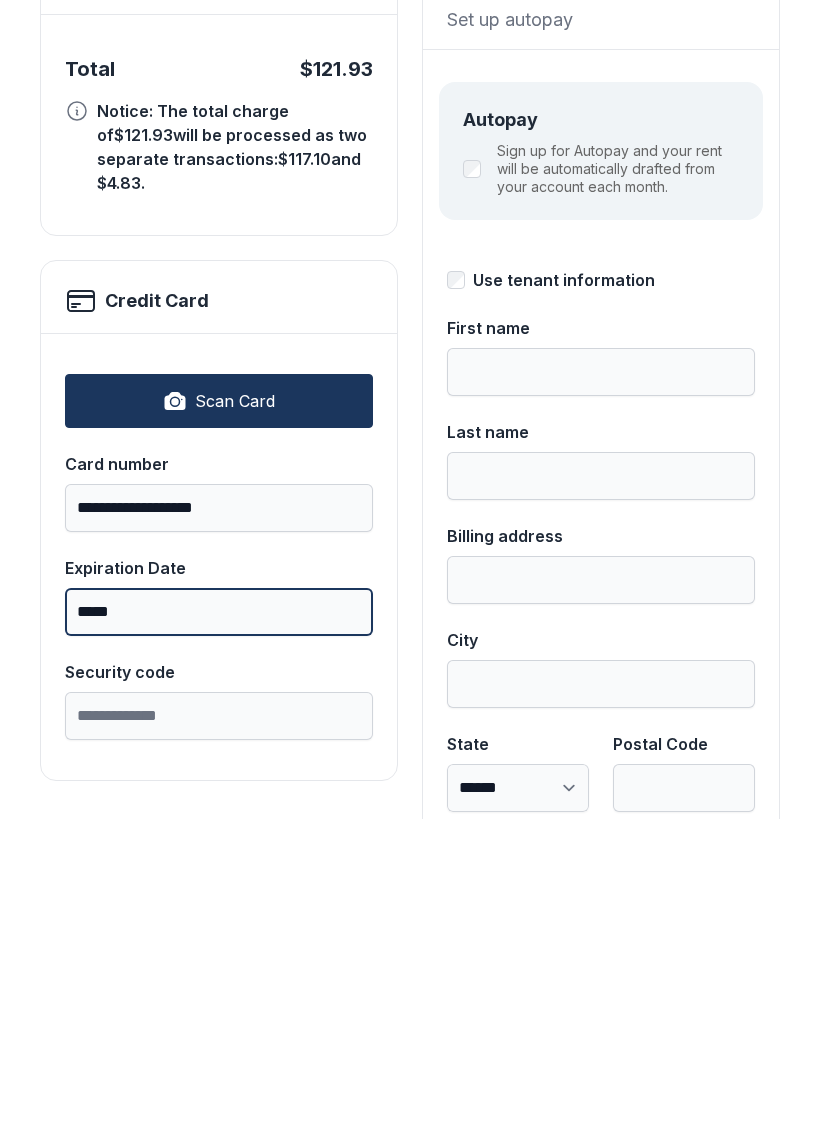 type on "*****" 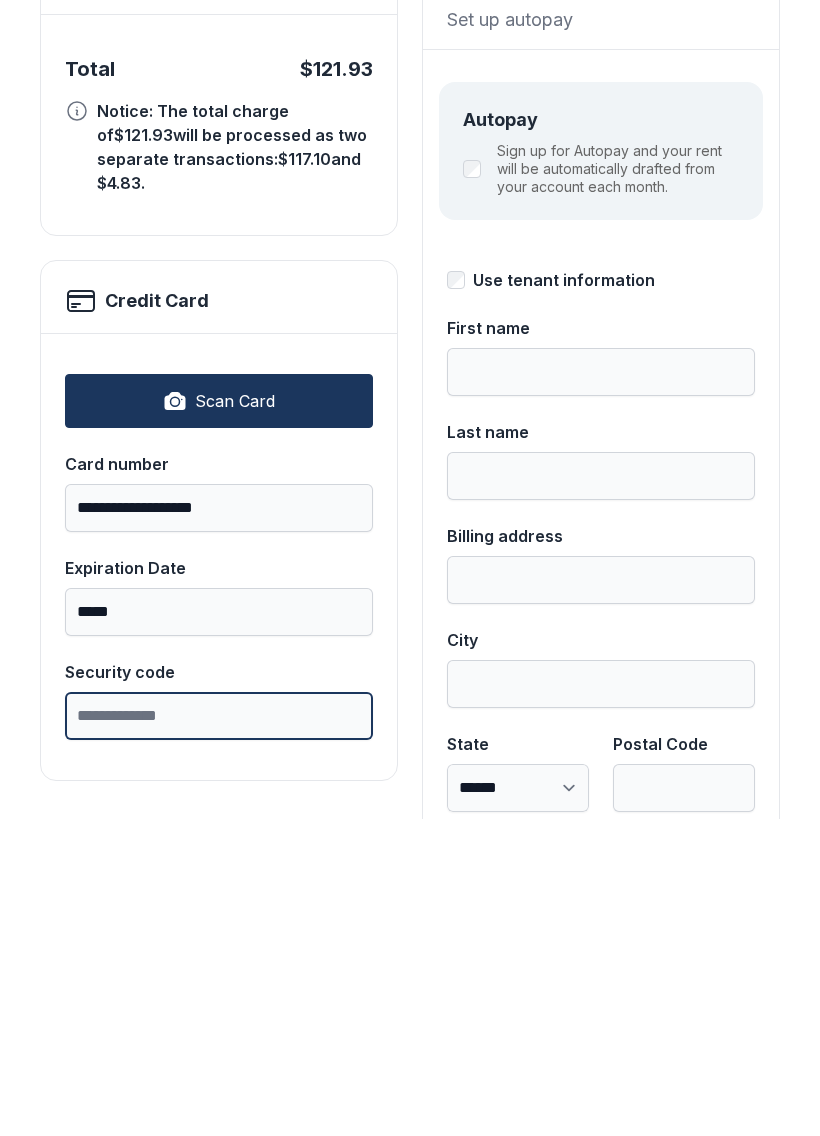 click on "Security code" at bounding box center [219, 1033] 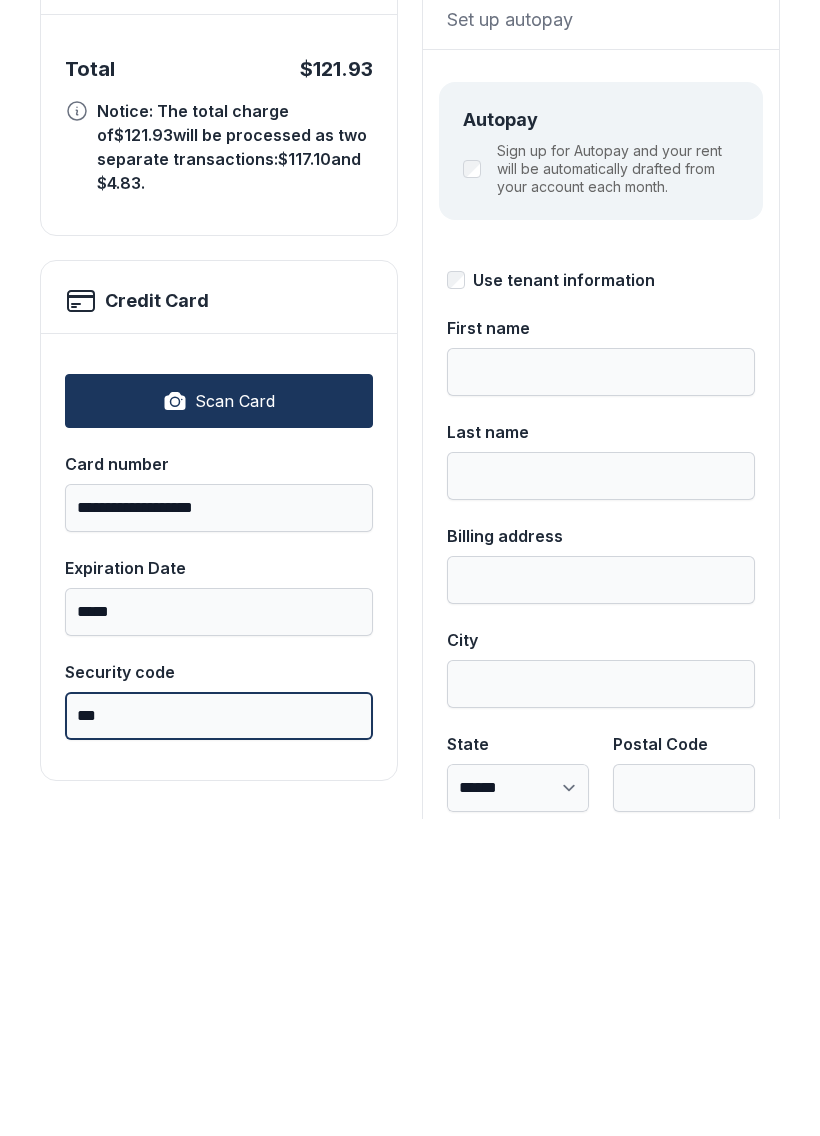 type on "***" 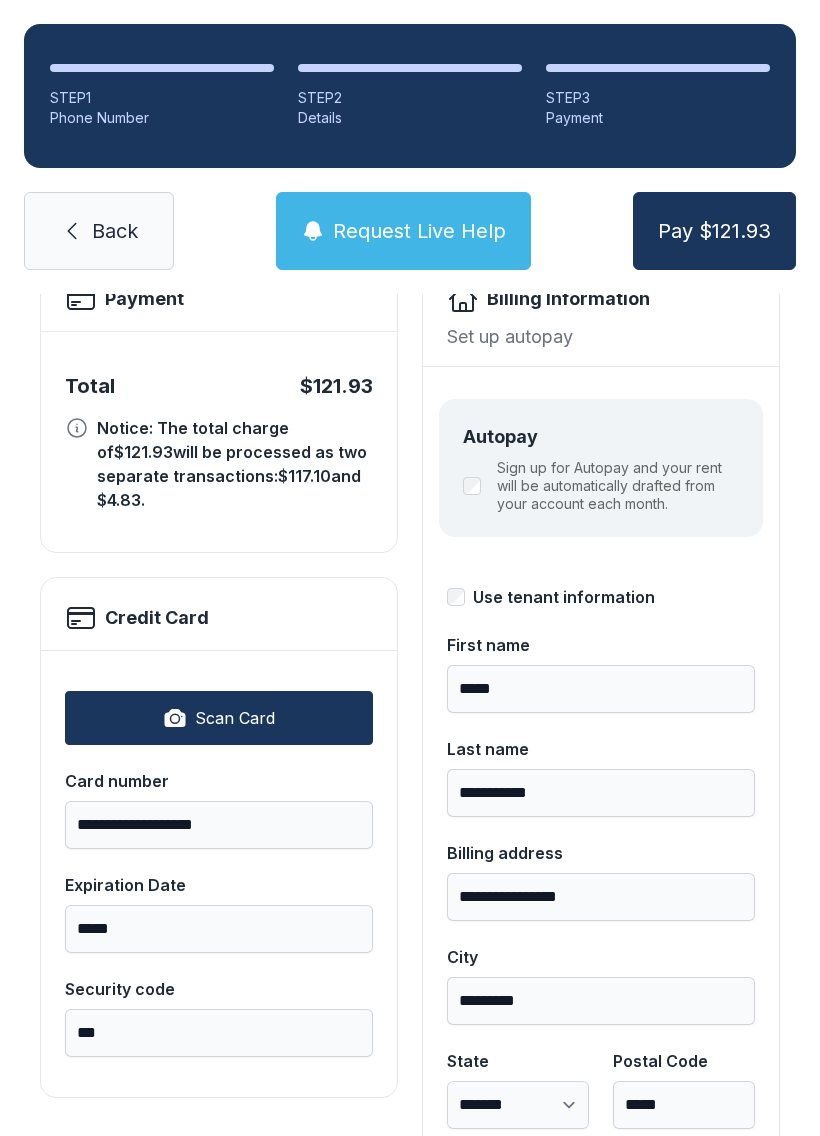 click on "Pay $121.93" at bounding box center [714, 231] 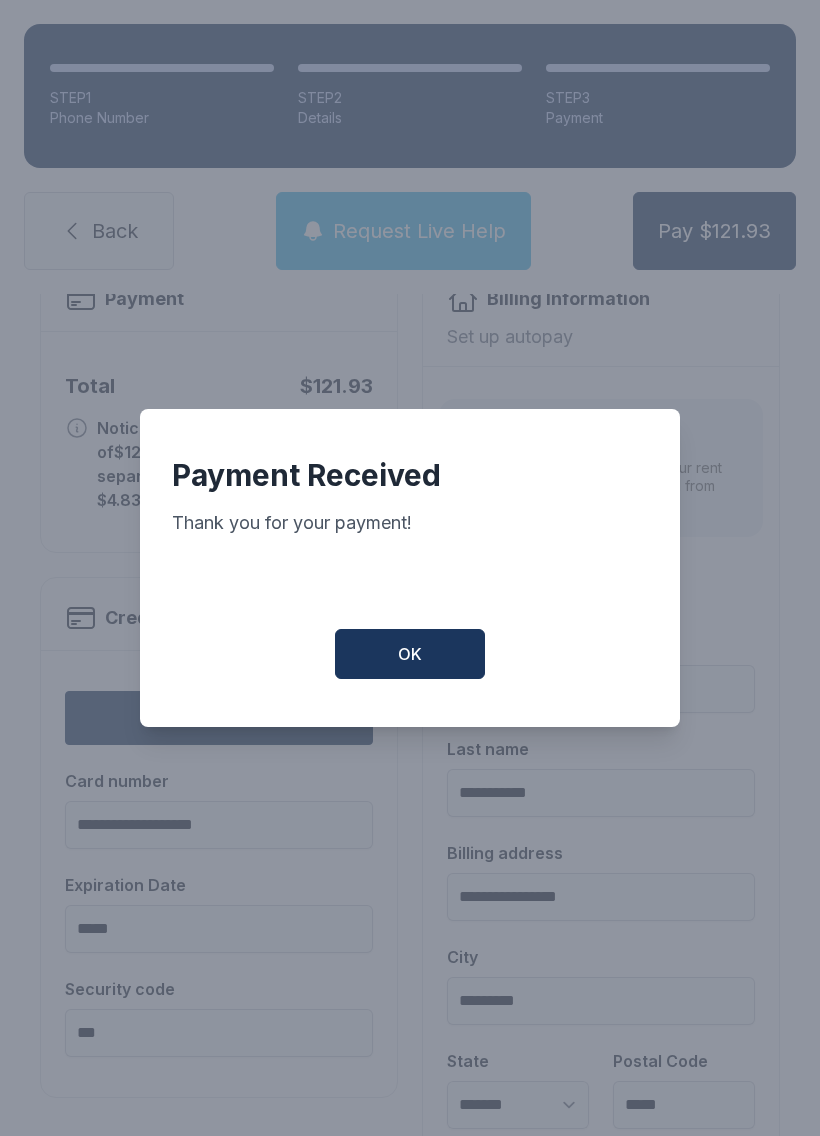 click on "Payment Received Thank you for your payment! OK" at bounding box center [410, 568] 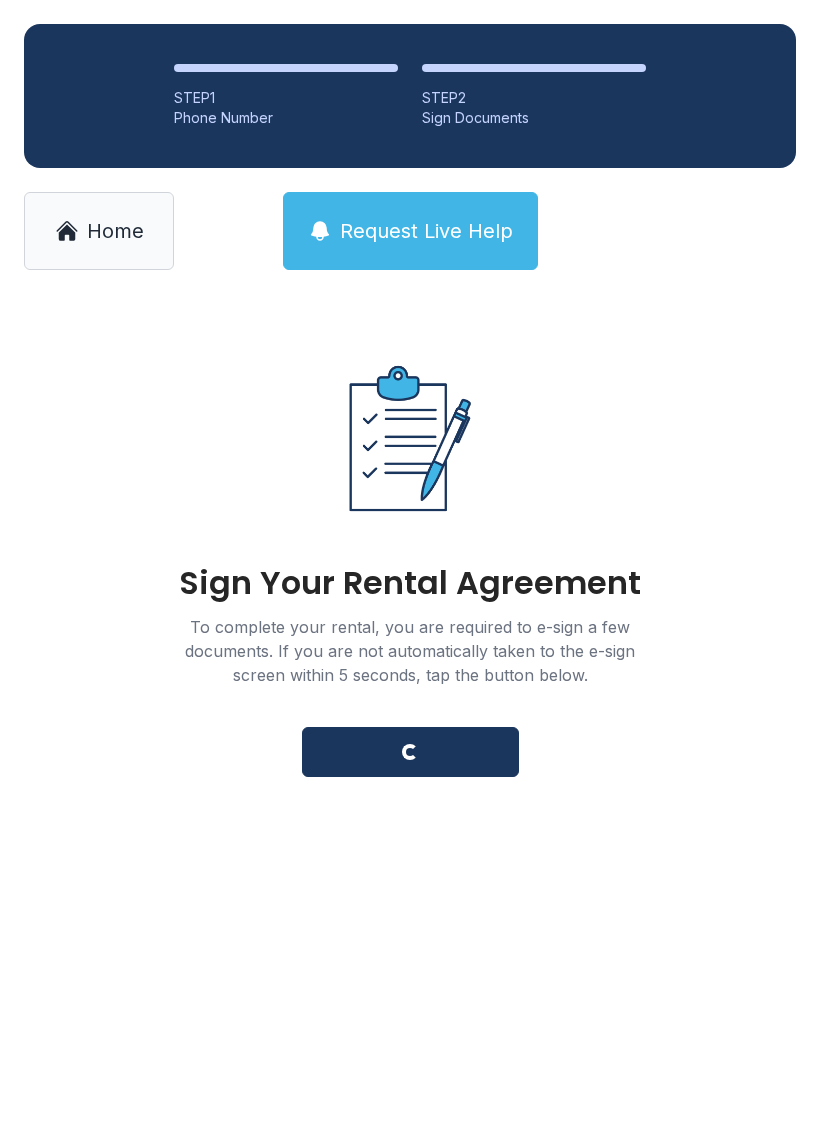 scroll, scrollTop: 0, scrollLeft: 0, axis: both 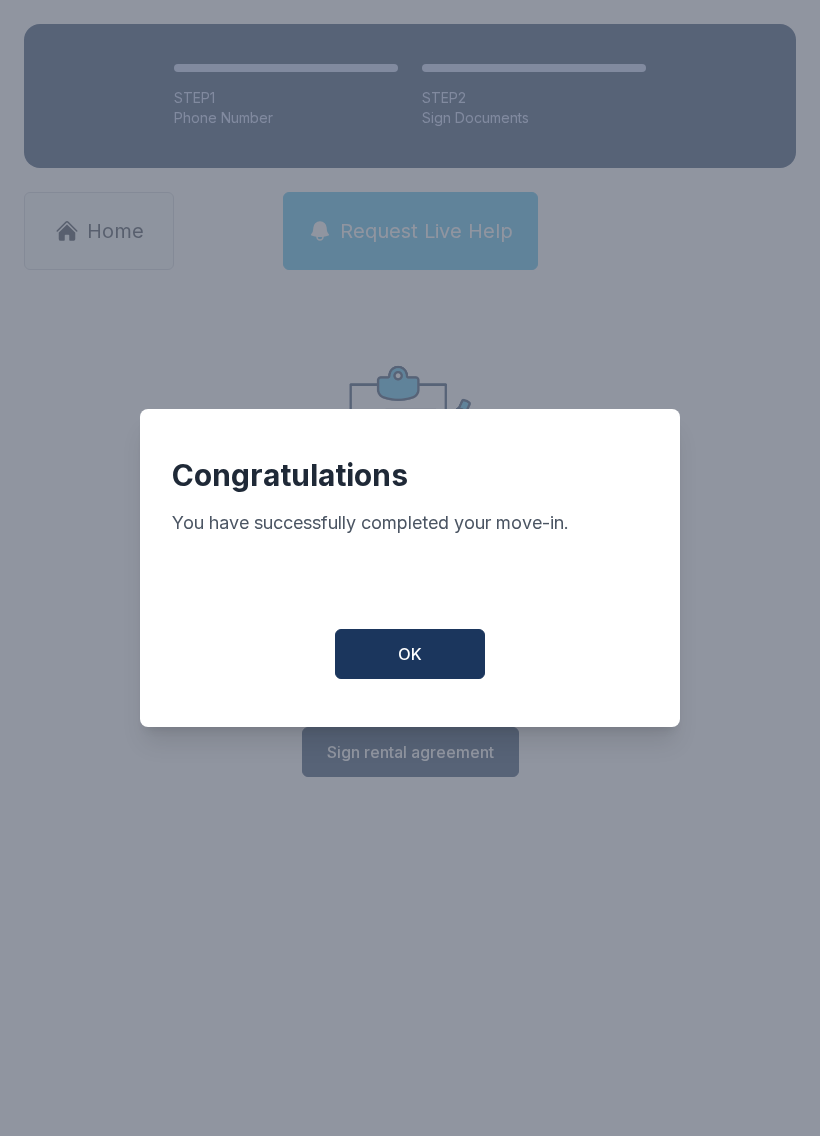 click on "OK" at bounding box center (410, 654) 